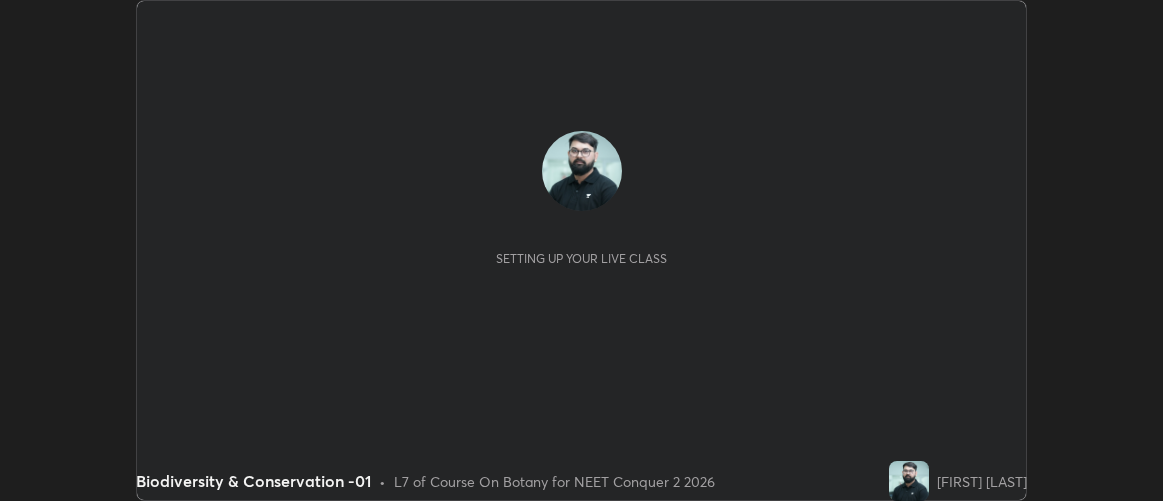 scroll, scrollTop: 0, scrollLeft: 0, axis: both 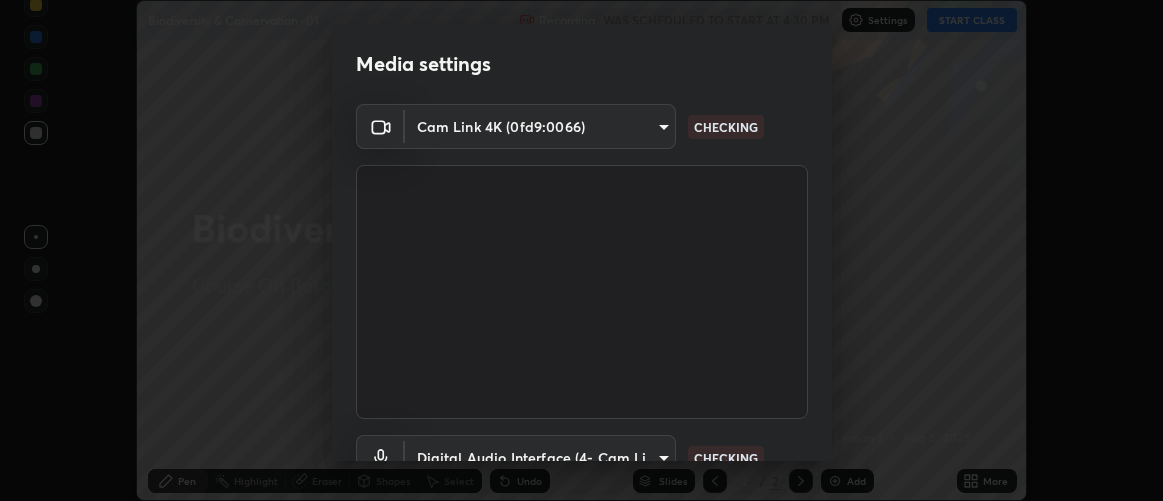 type on "d9b519daceb8a772394af6ea8e45353be5bbf62d8cb1cf3345c472de64055974" 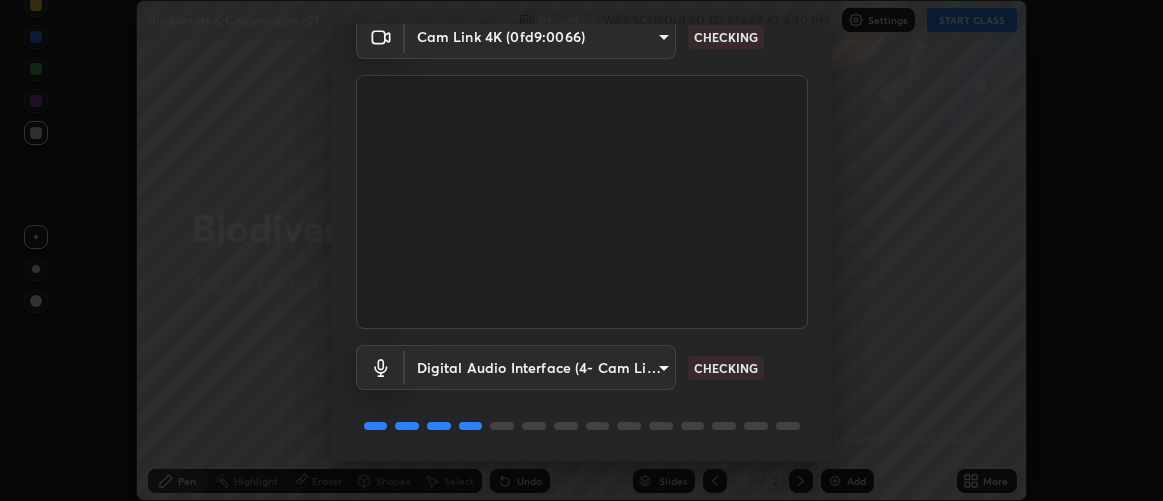 scroll, scrollTop: 154, scrollLeft: 0, axis: vertical 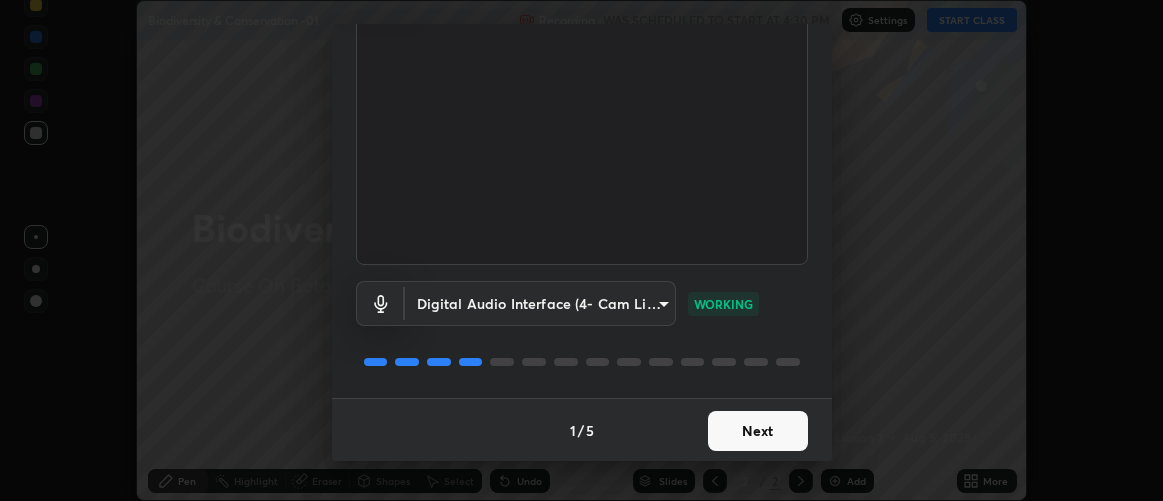 click on "Next" at bounding box center [758, 431] 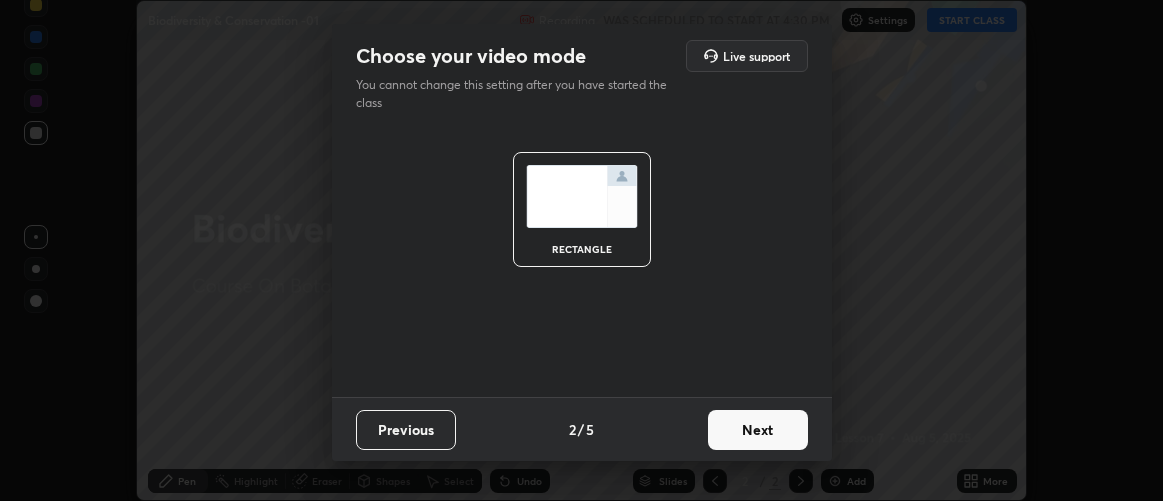 click on "Next" at bounding box center (758, 430) 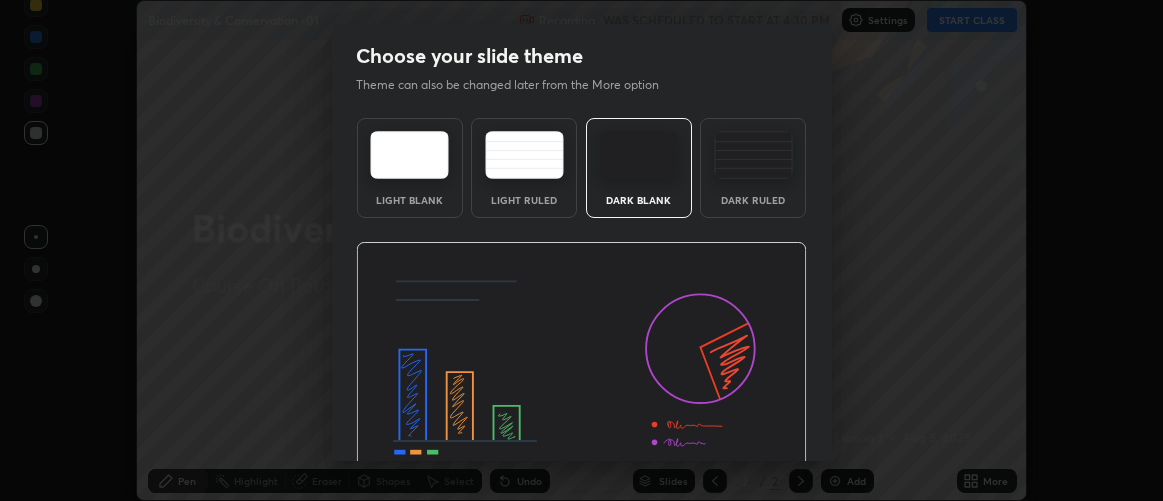 scroll, scrollTop: 98, scrollLeft: 0, axis: vertical 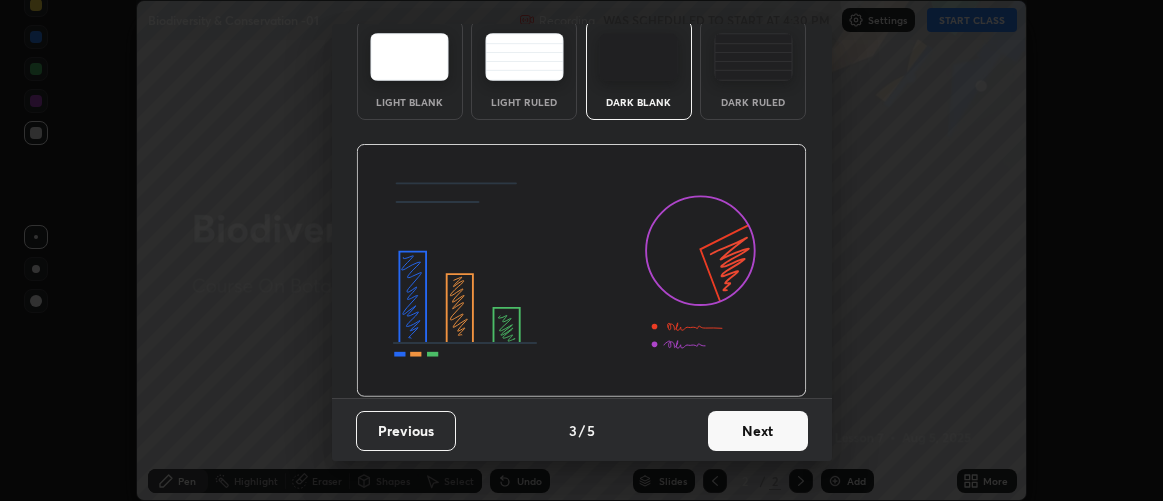 click on "Next" at bounding box center (758, 431) 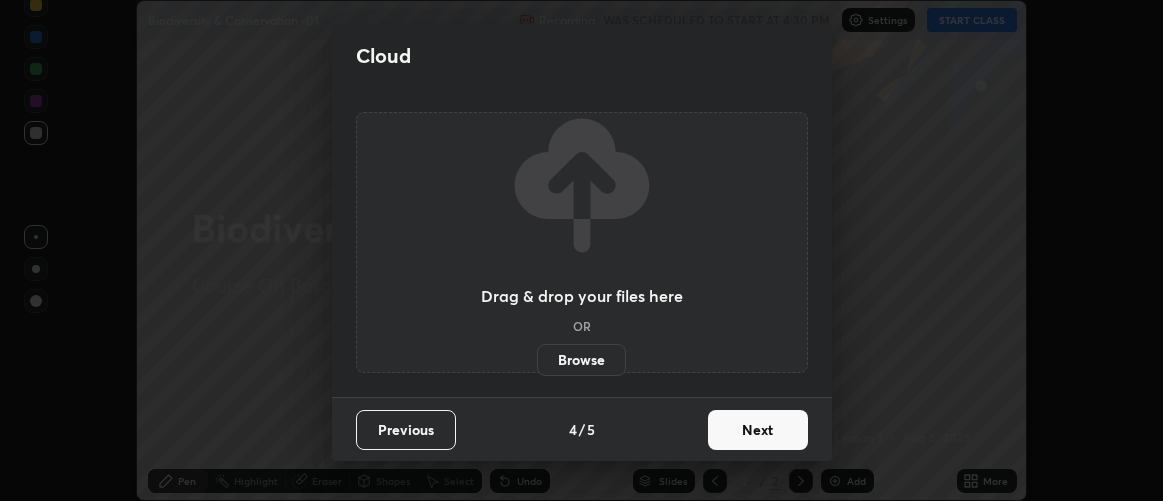 scroll, scrollTop: 0, scrollLeft: 0, axis: both 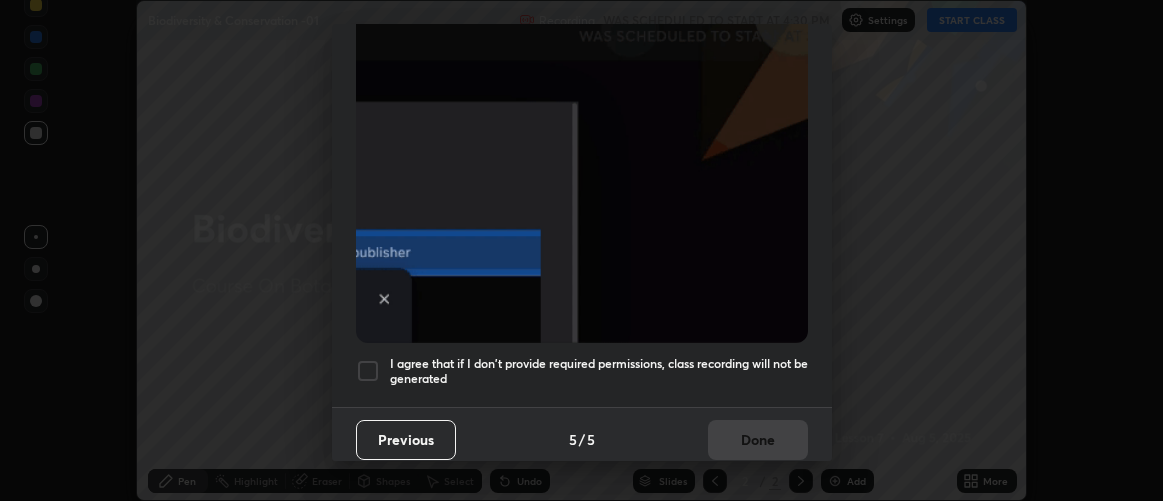click on "I agree that if I don't provide required permissions, class recording will not be generated" at bounding box center (599, 371) 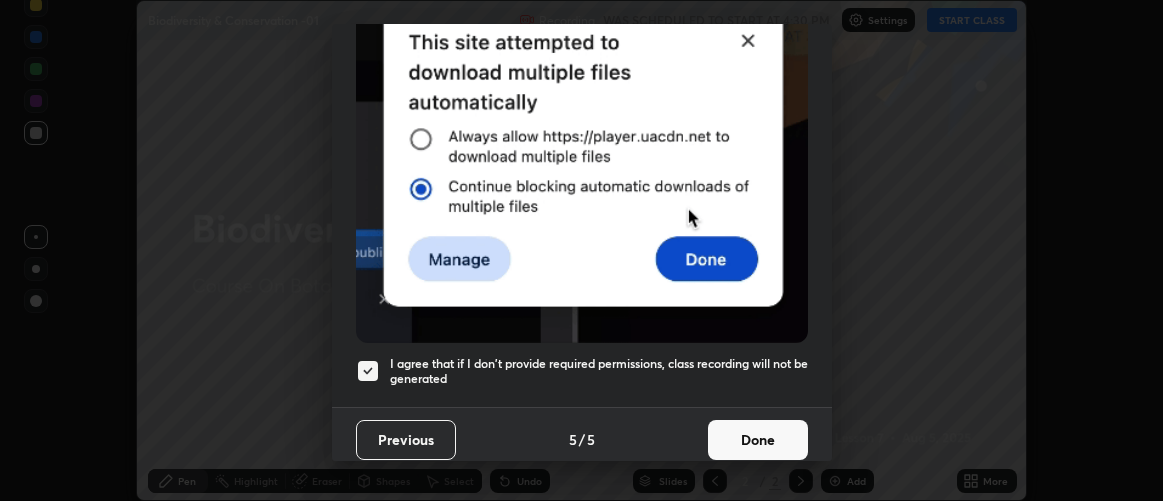 click on "Done" at bounding box center (758, 440) 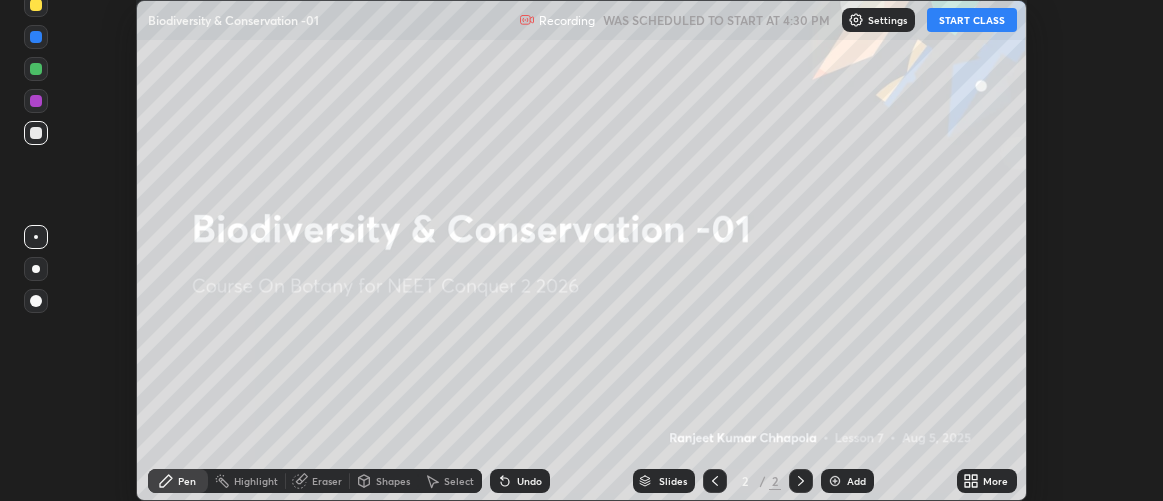 click 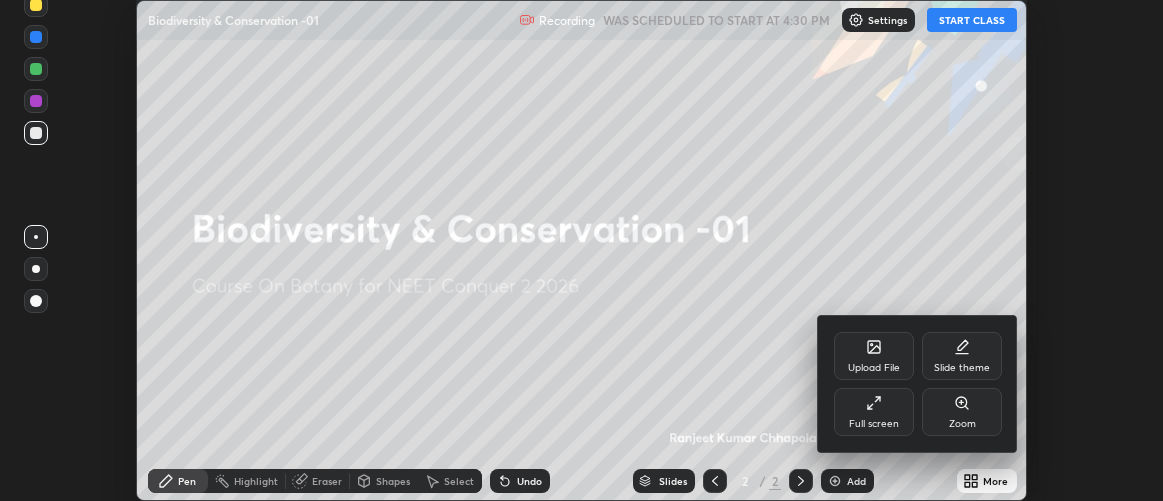click 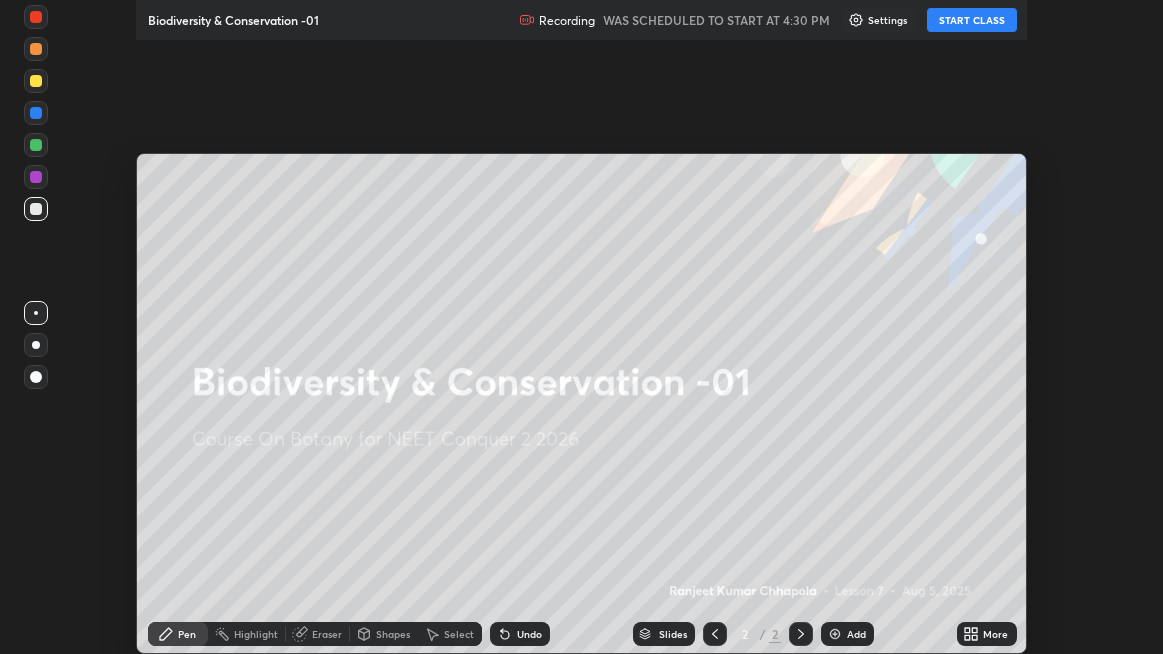 scroll, scrollTop: 99345, scrollLeft: 98836, axis: both 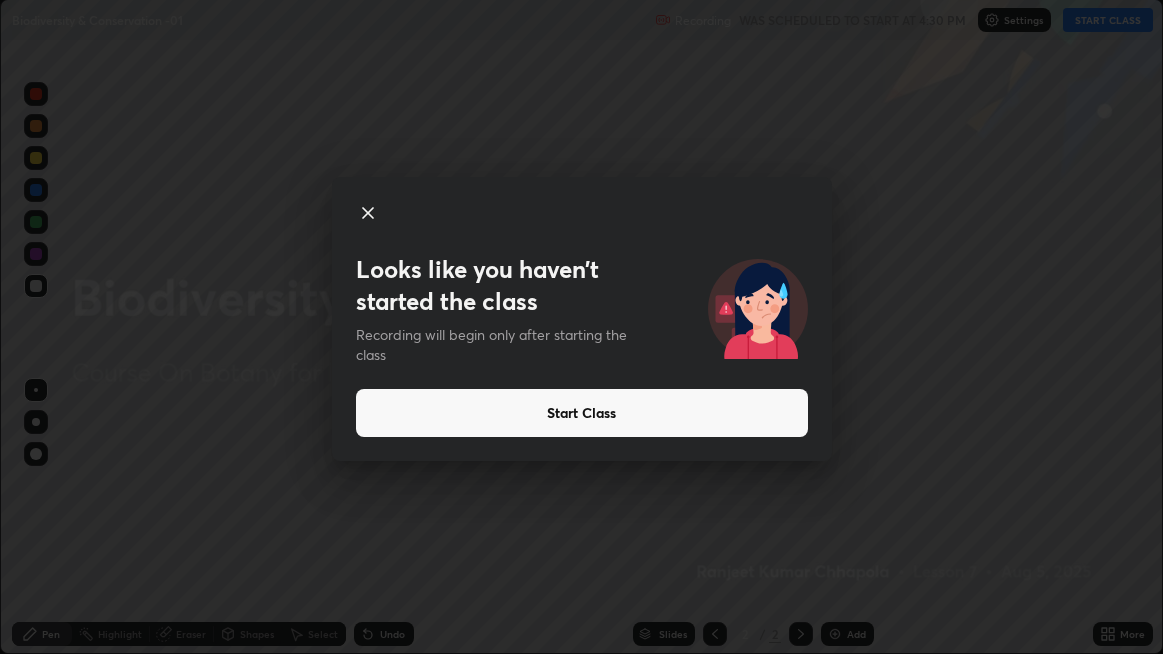 click on "Start Class" at bounding box center (582, 413) 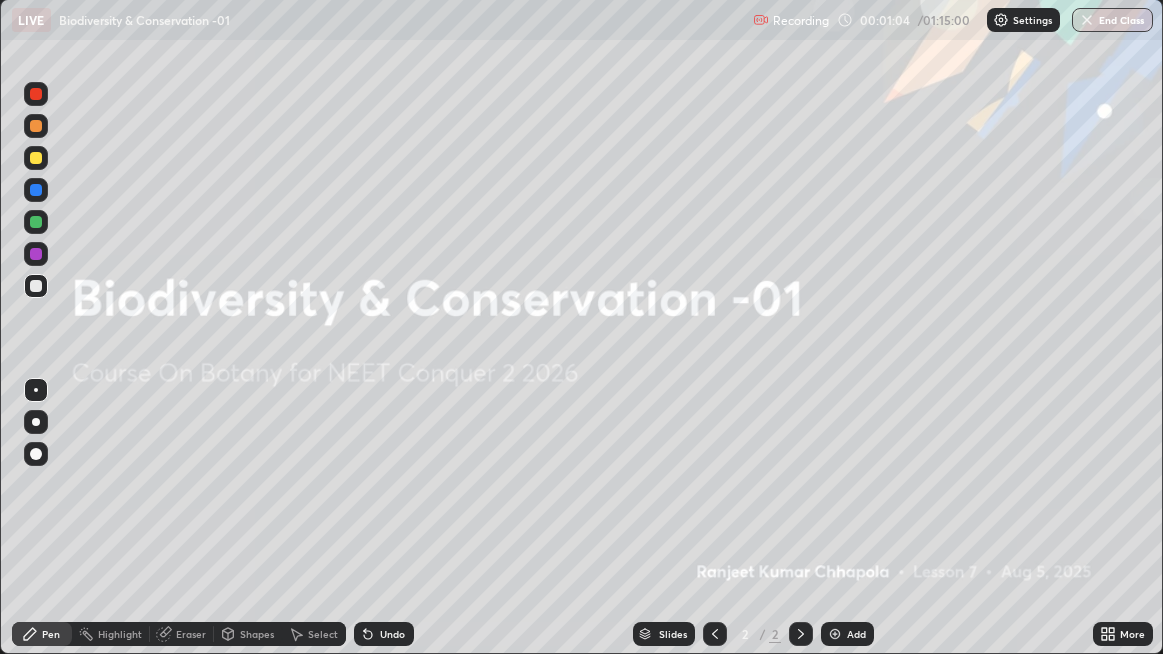 click 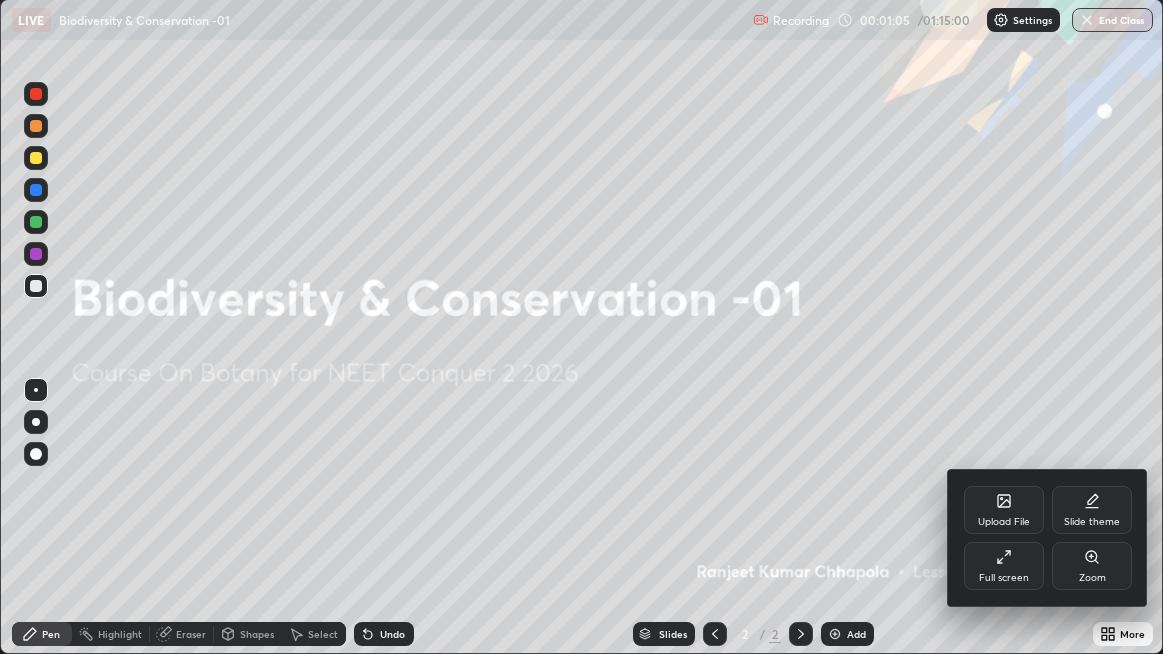 click on "Upload File" at bounding box center [1004, 510] 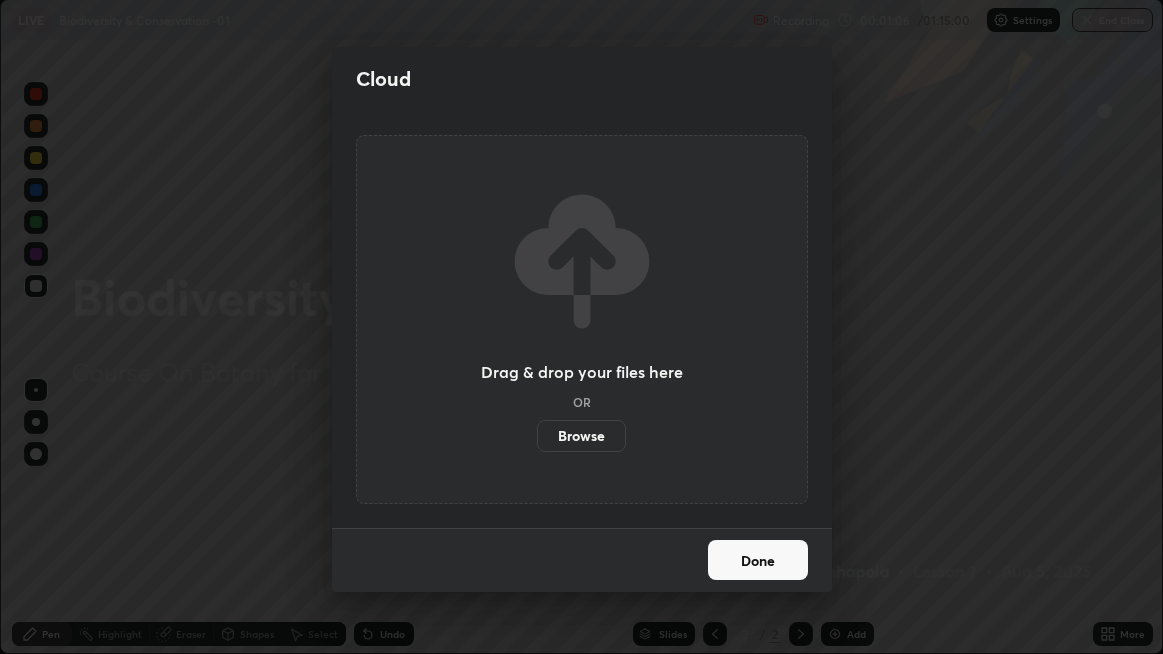 click on "Browse" at bounding box center [581, 436] 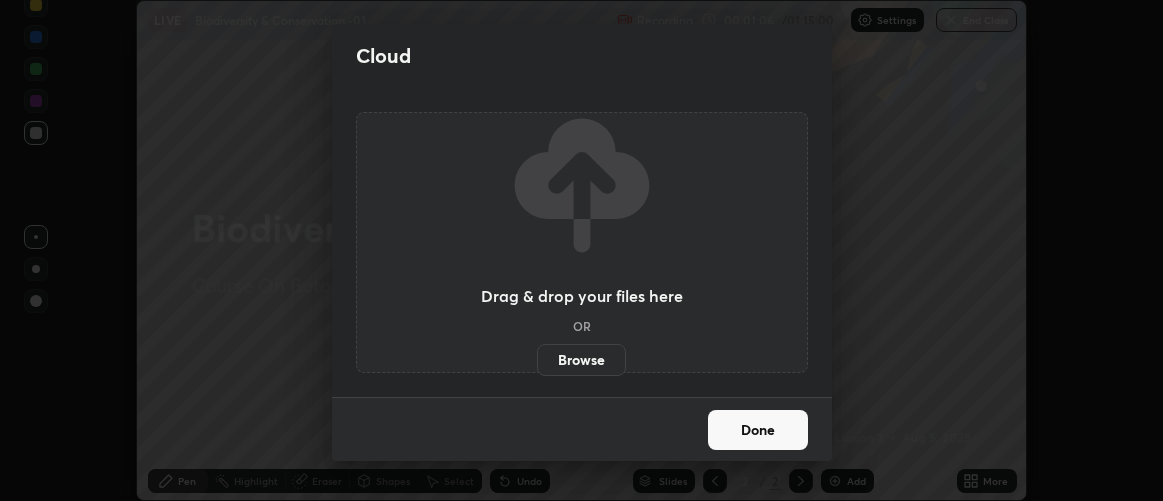 scroll, scrollTop: 500, scrollLeft: 1163, axis: both 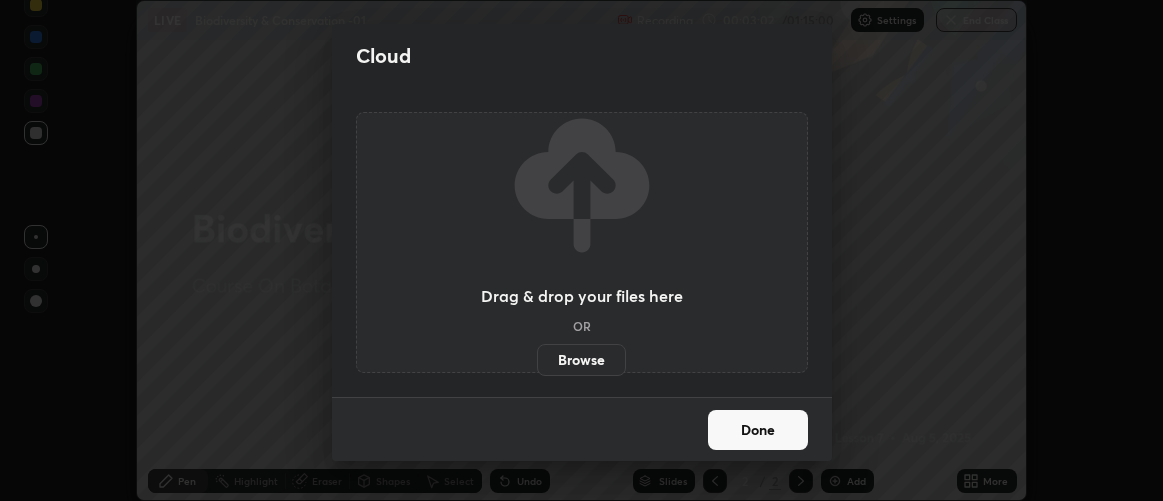 click on "Browse" at bounding box center [581, 360] 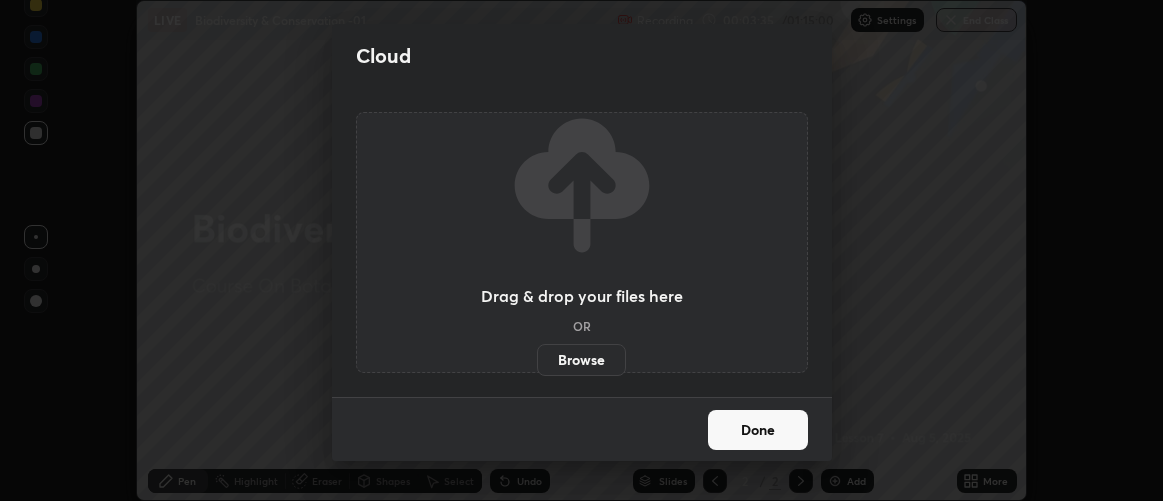 click on "Browse" at bounding box center [581, 360] 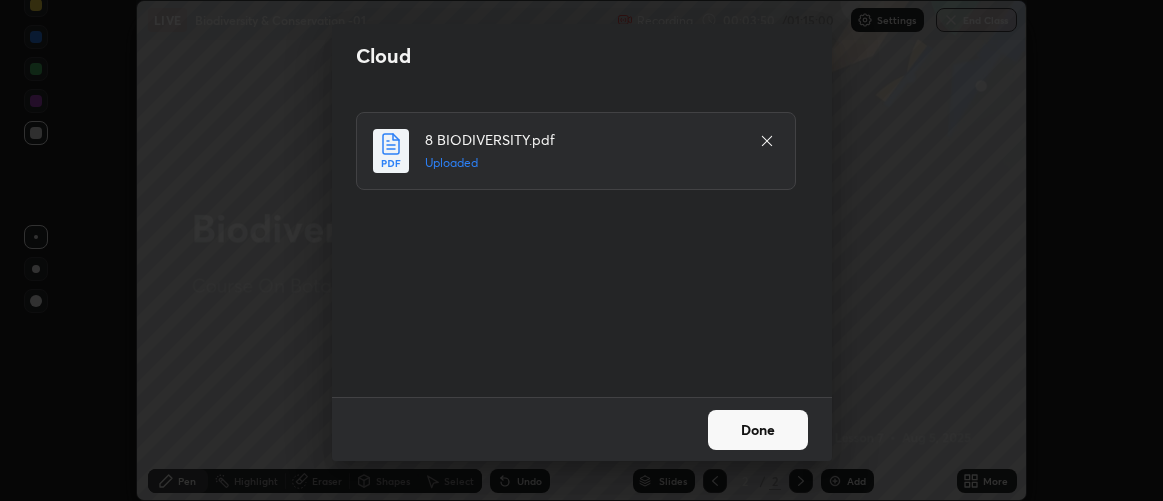 click on "Done" at bounding box center [758, 430] 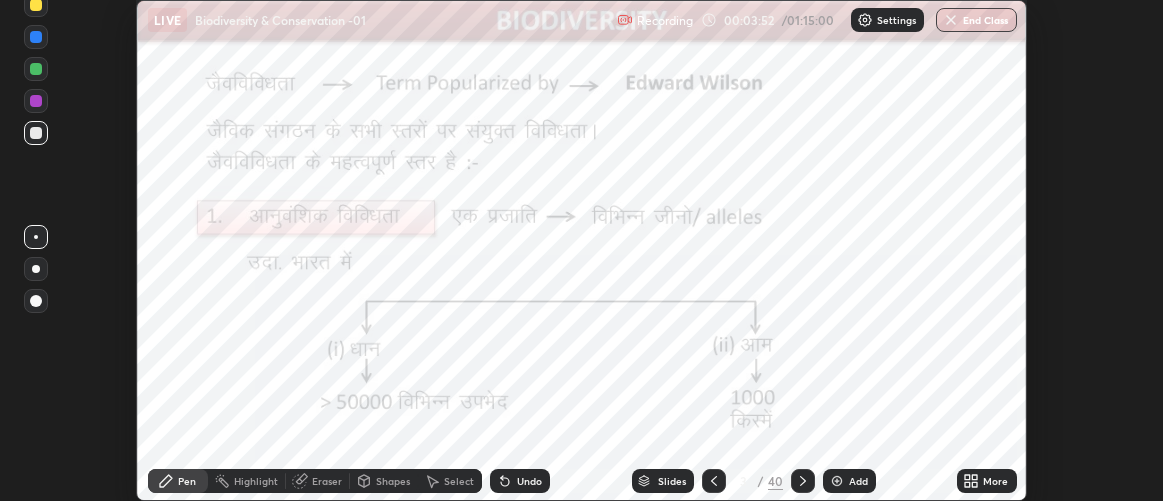 click on "Slides" at bounding box center [672, 481] 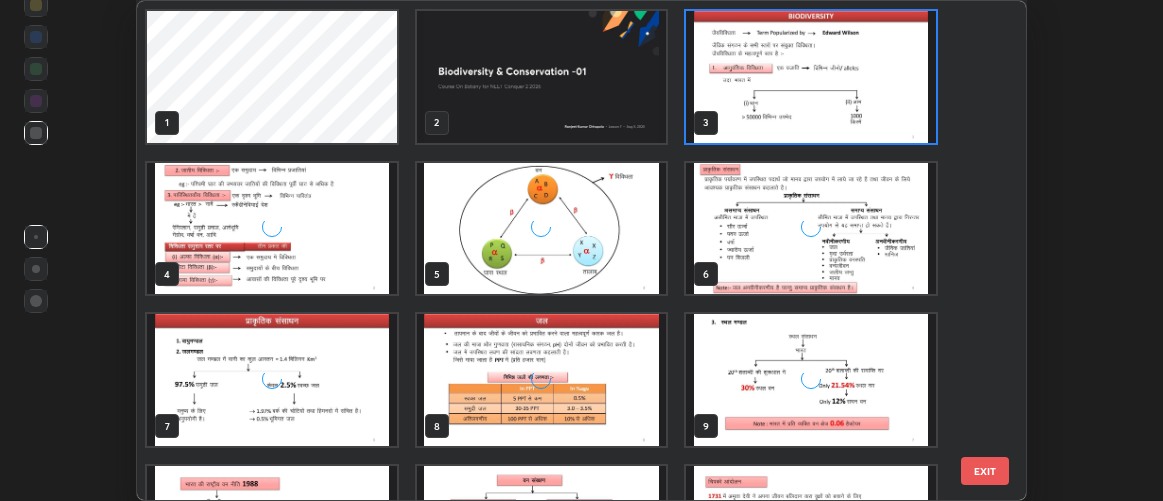 scroll, scrollTop: 6, scrollLeft: 11, axis: both 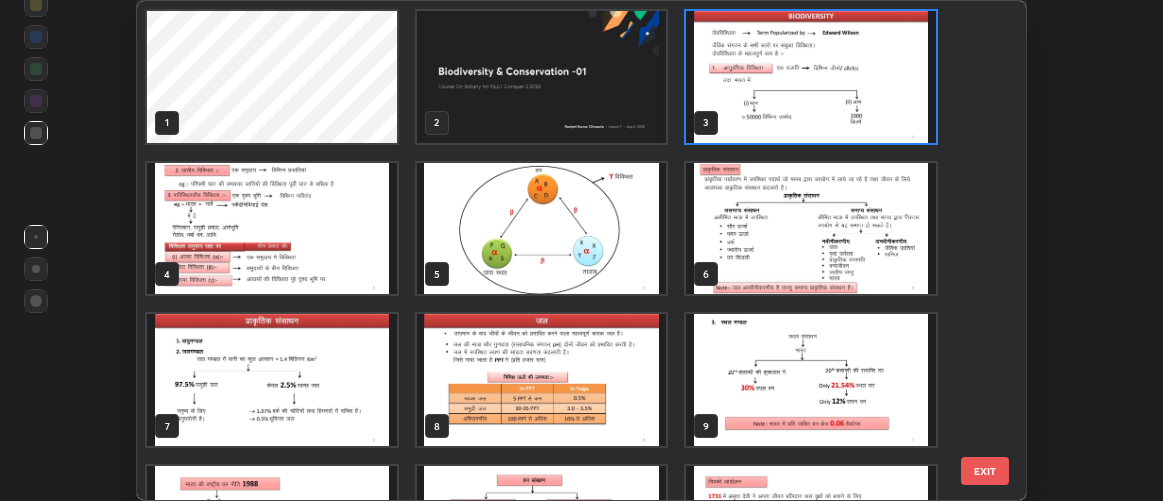 click on "EXIT" at bounding box center (985, 471) 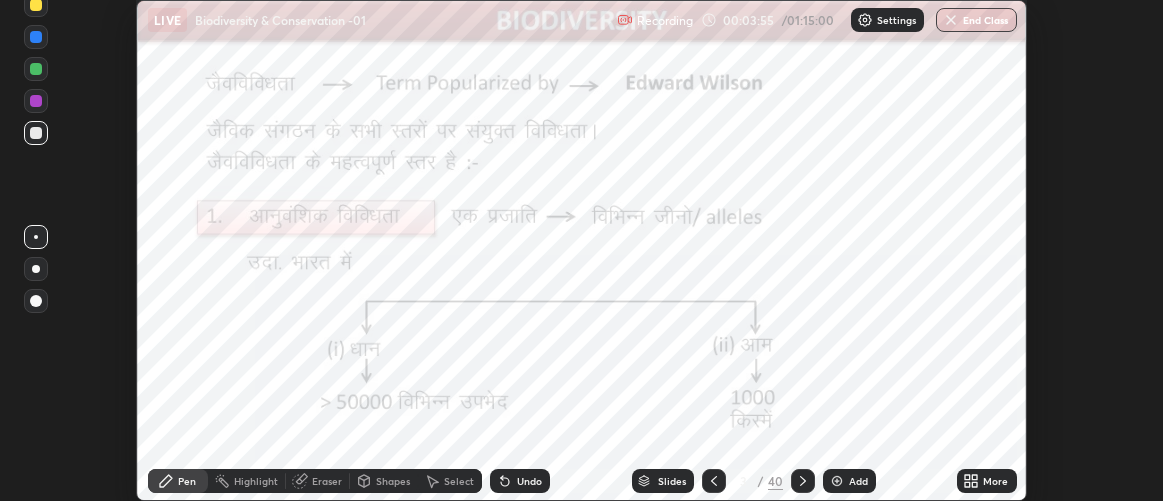 click on "Add" at bounding box center [849, 481] 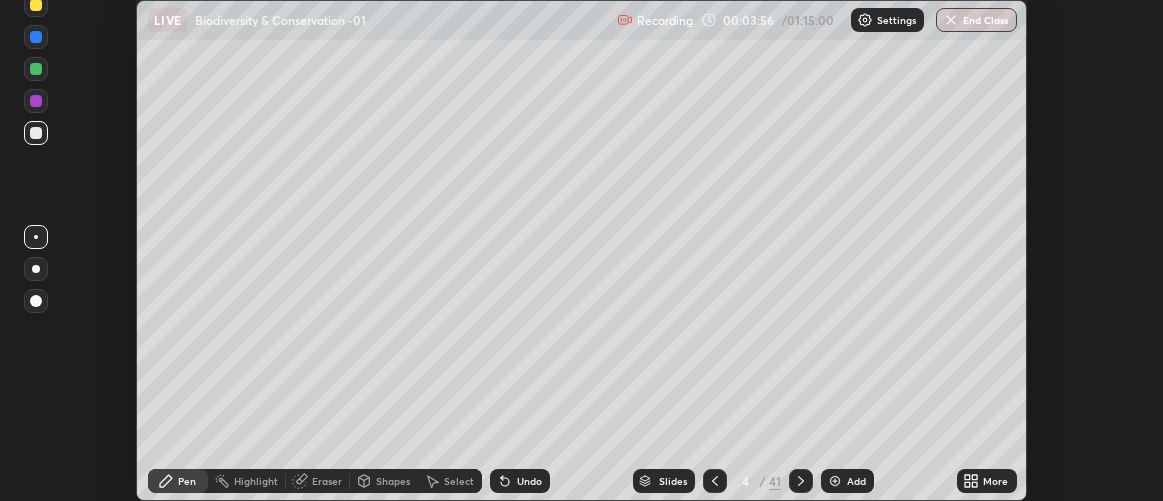 click 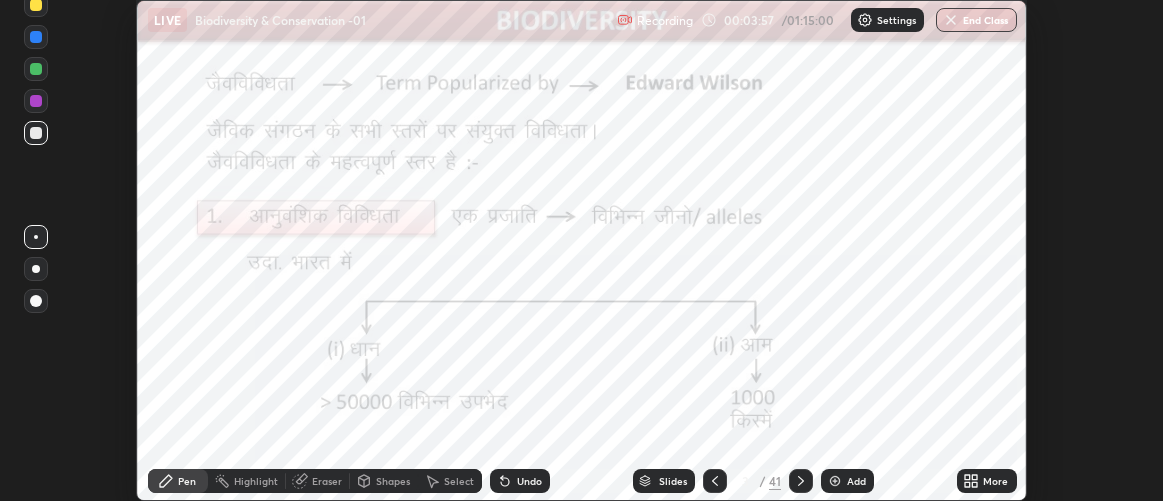click 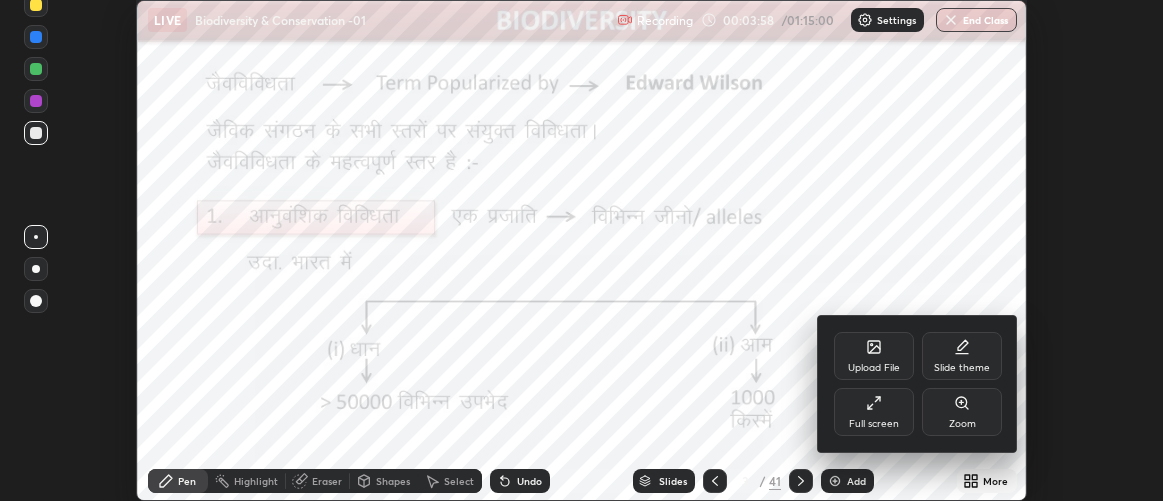 click on "Full screen" at bounding box center (874, 412) 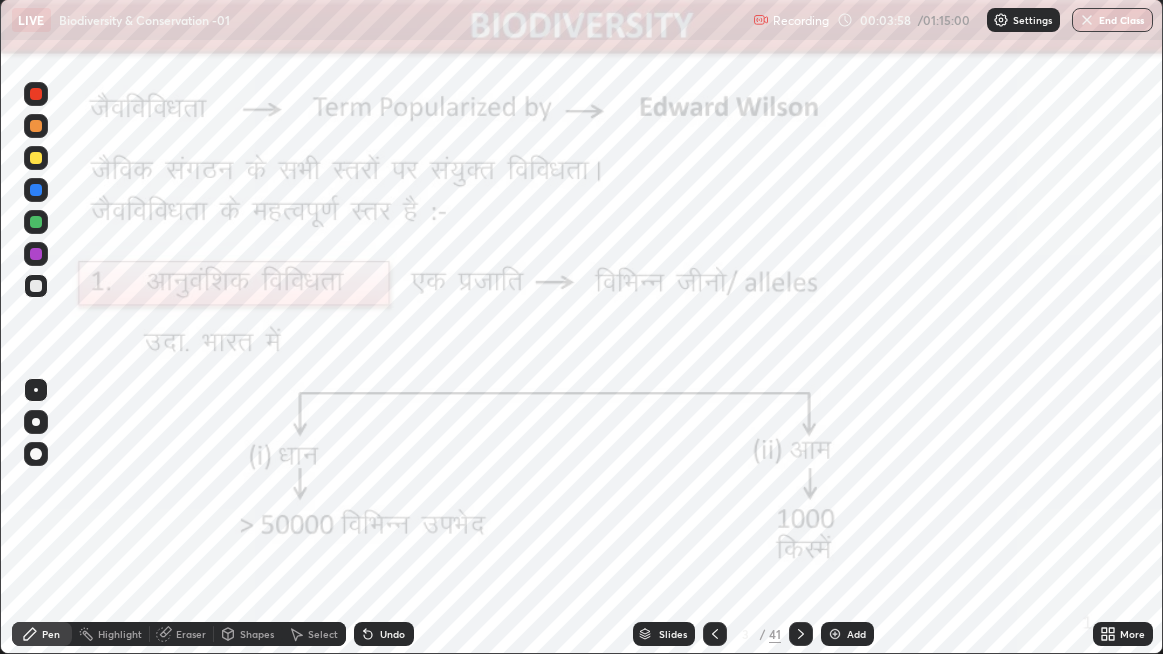 scroll, scrollTop: 99345, scrollLeft: 98836, axis: both 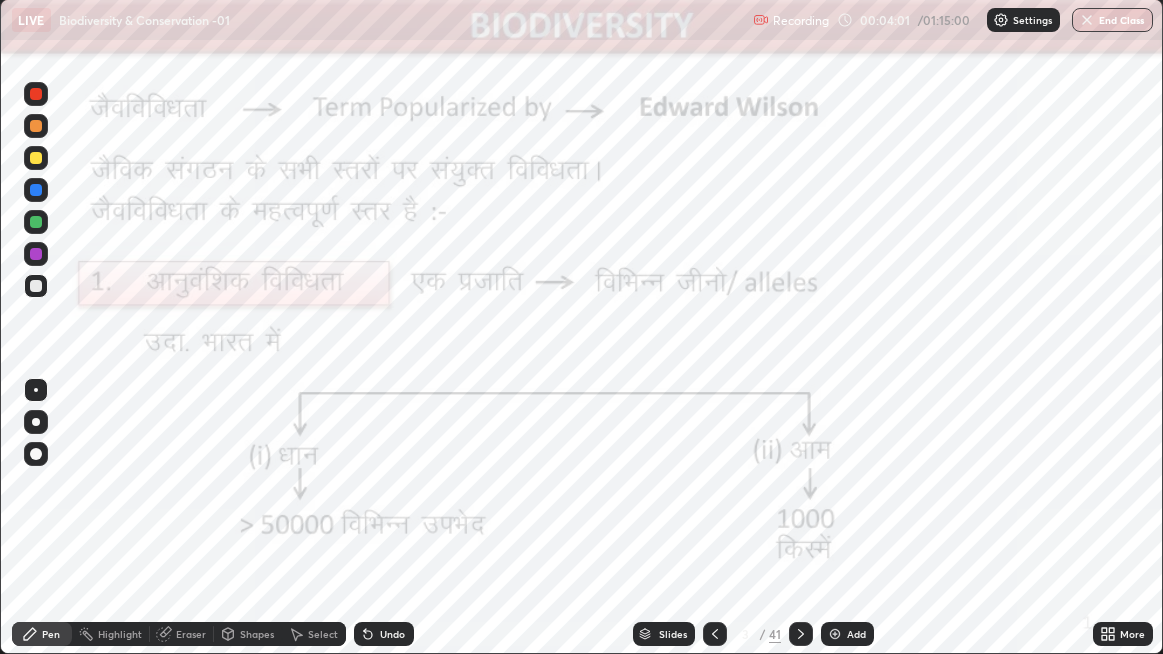 click 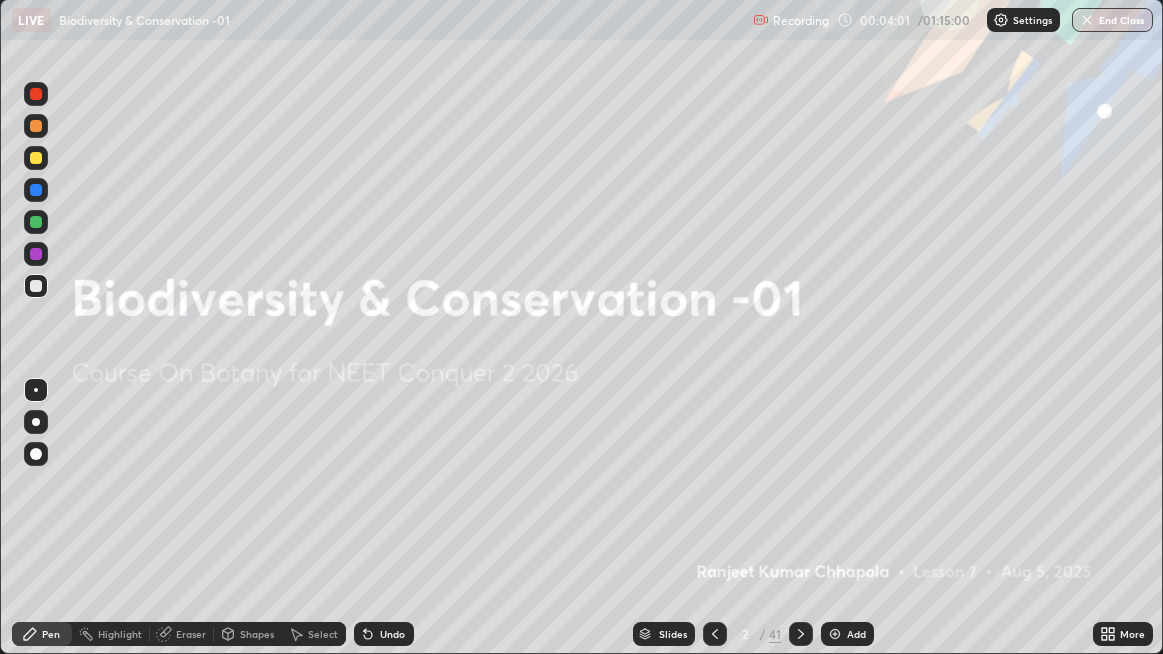 click 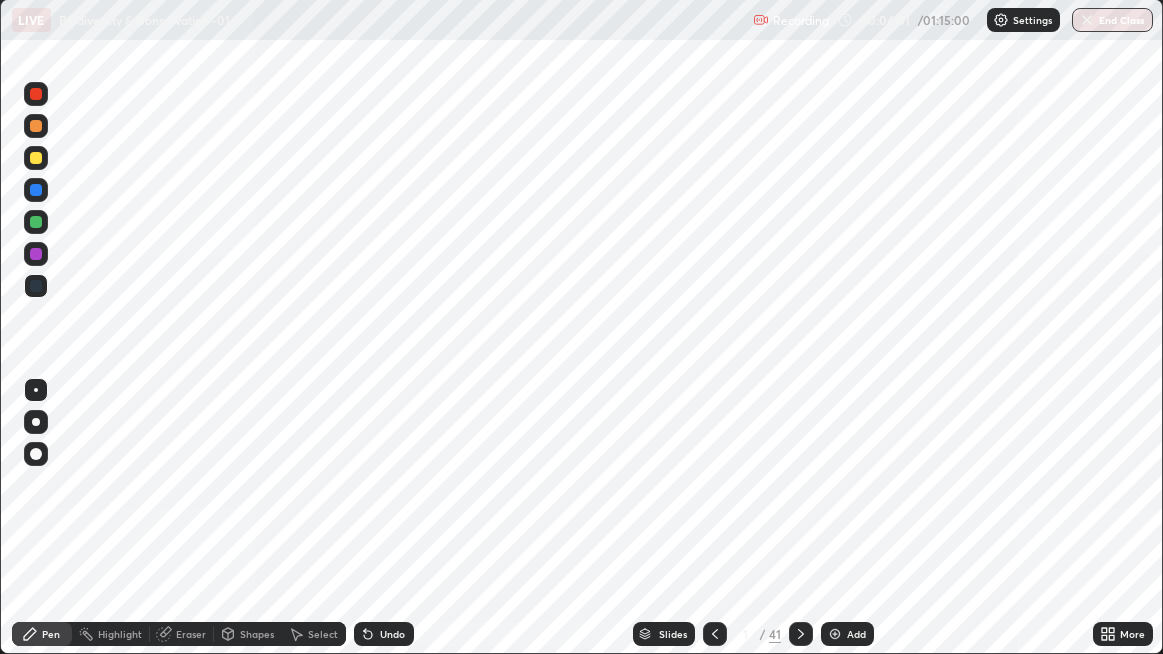 click 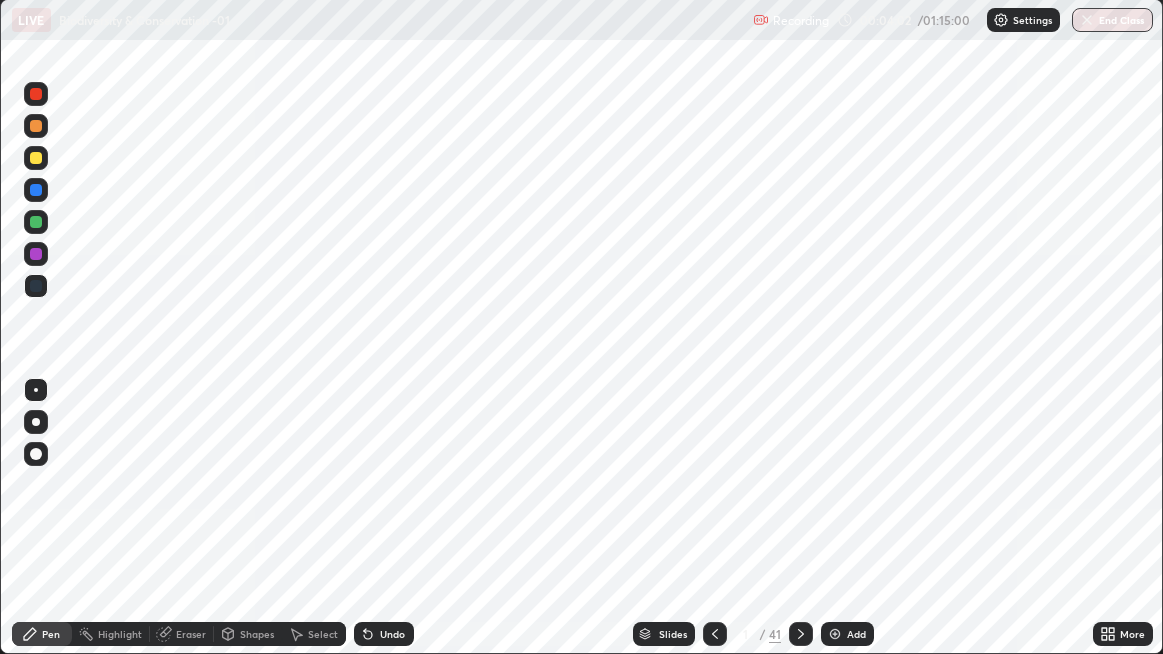 click 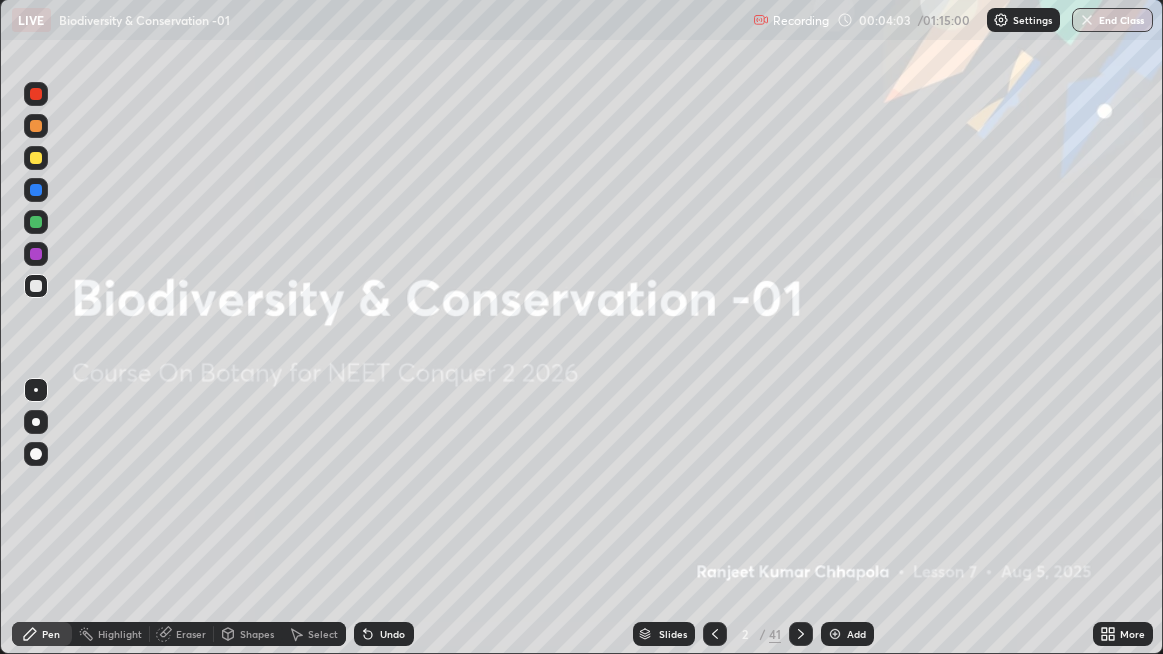 click 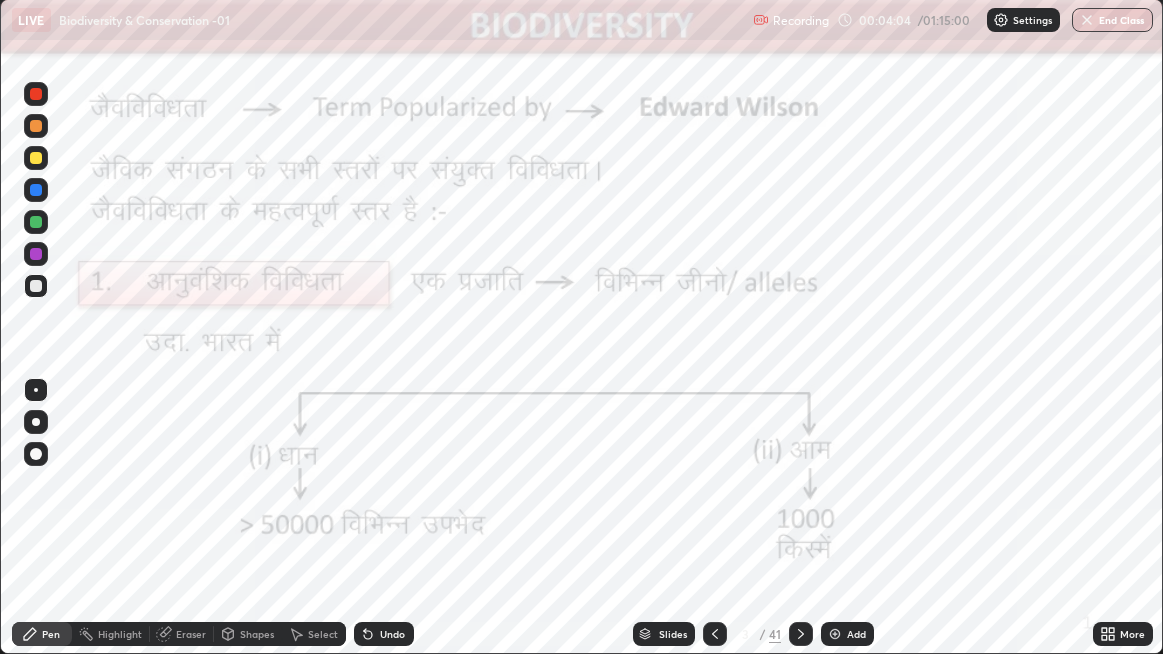 click on "Slides" at bounding box center [673, 634] 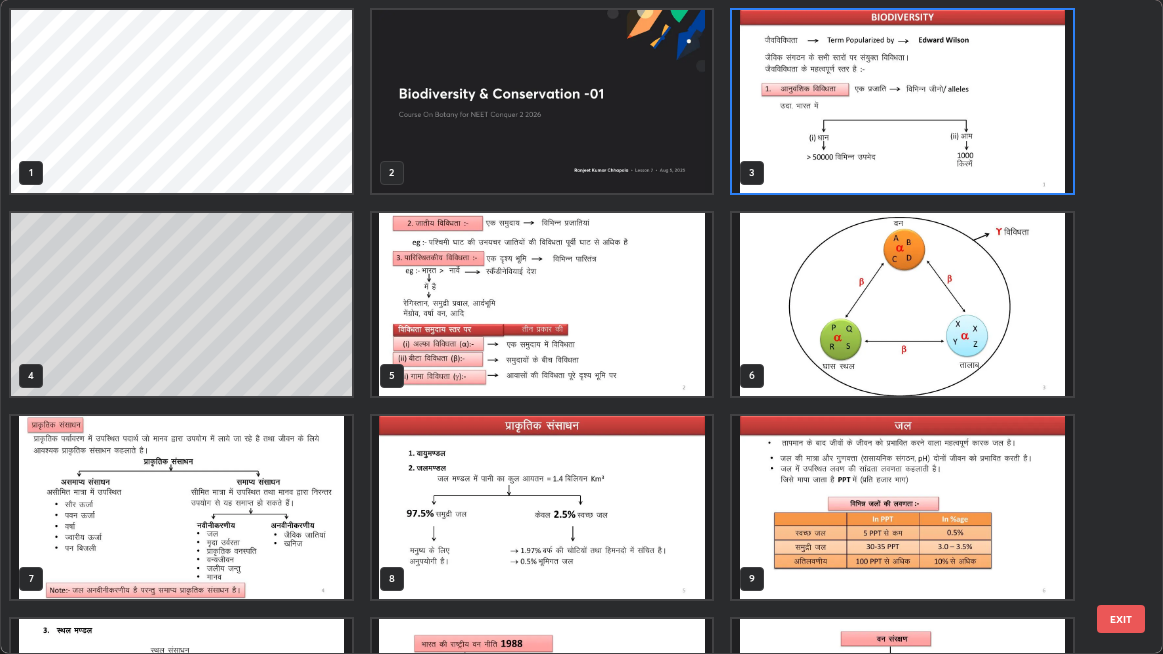 scroll, scrollTop: 6, scrollLeft: 11, axis: both 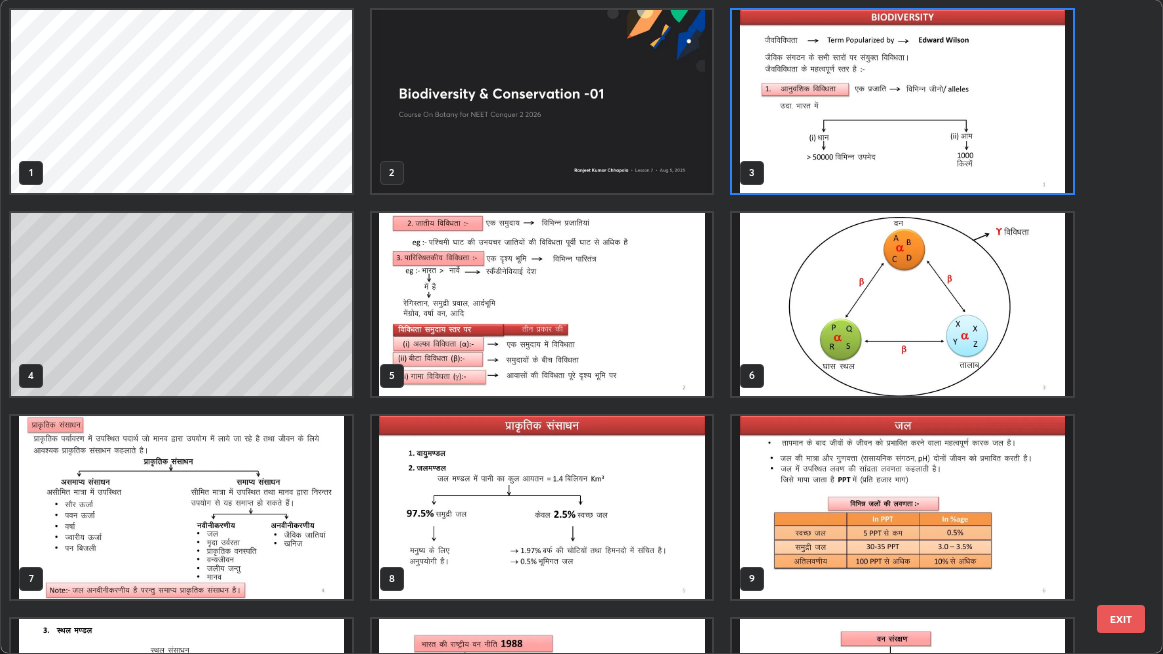 click on "EXIT" at bounding box center [1121, 619] 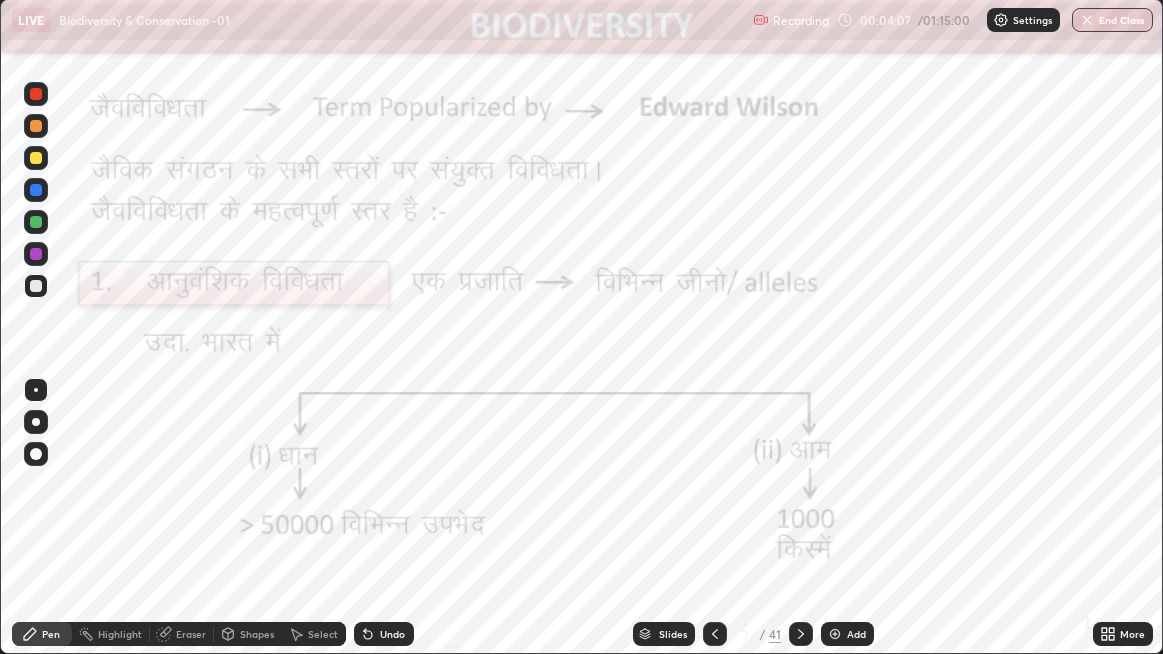 click 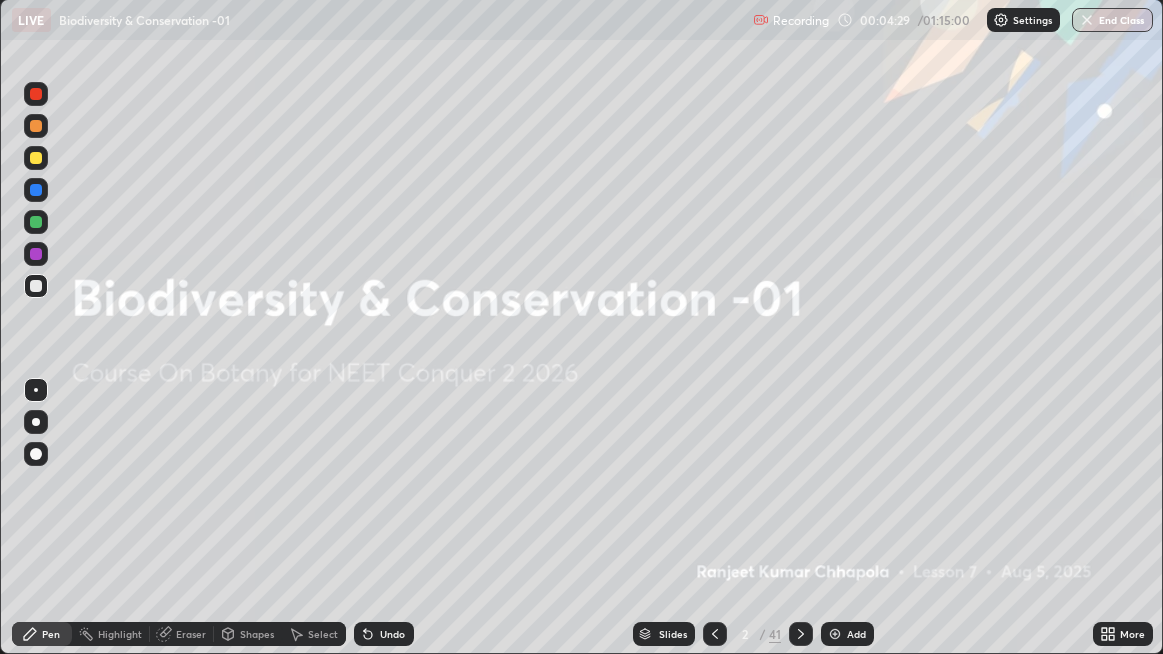 click 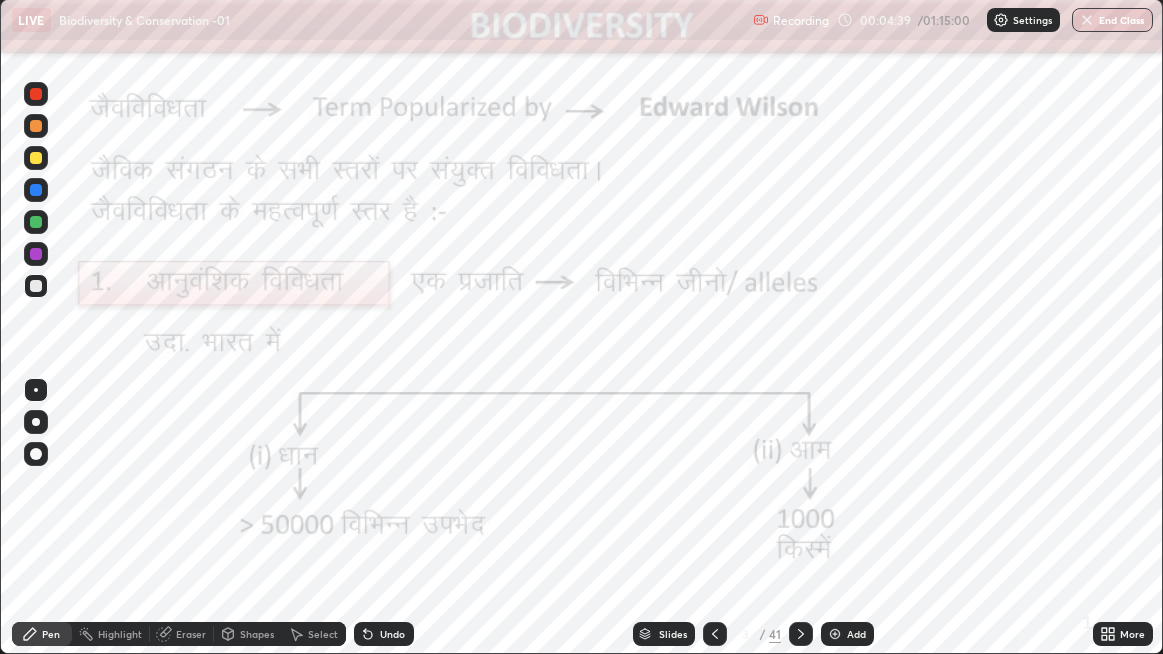 click 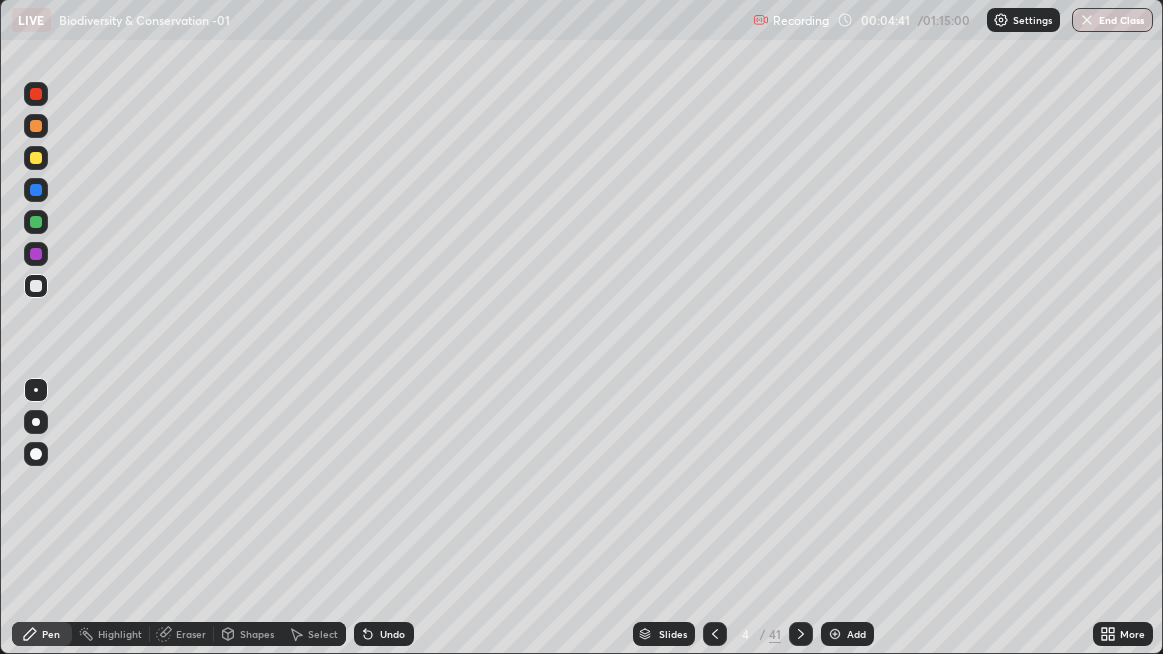 click 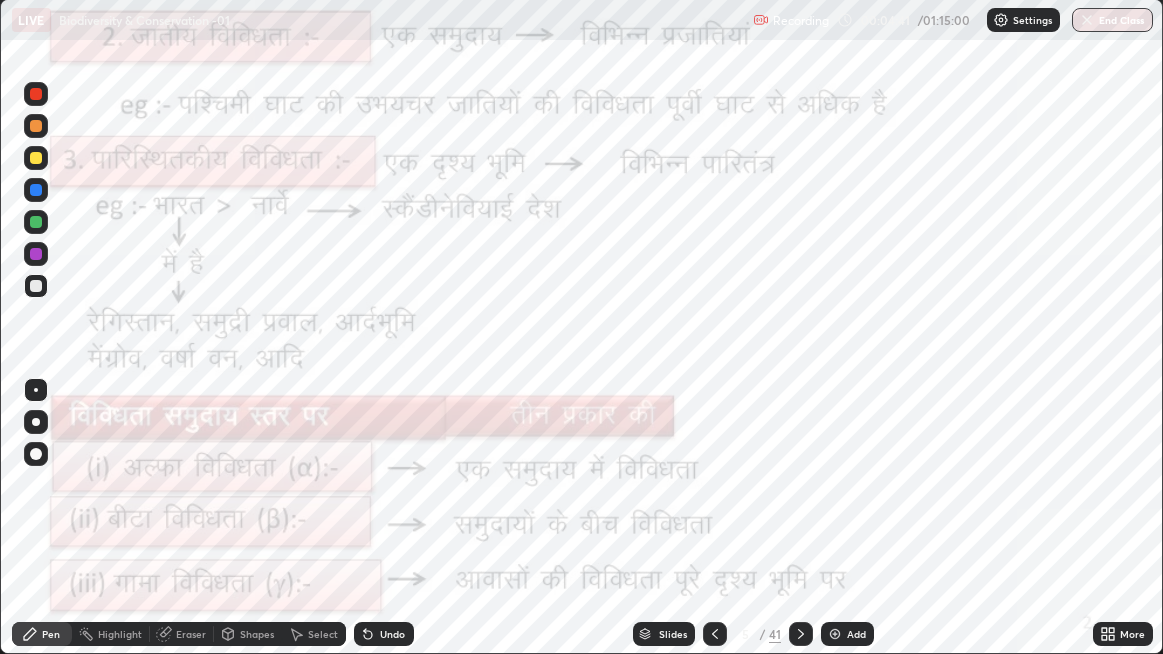 click 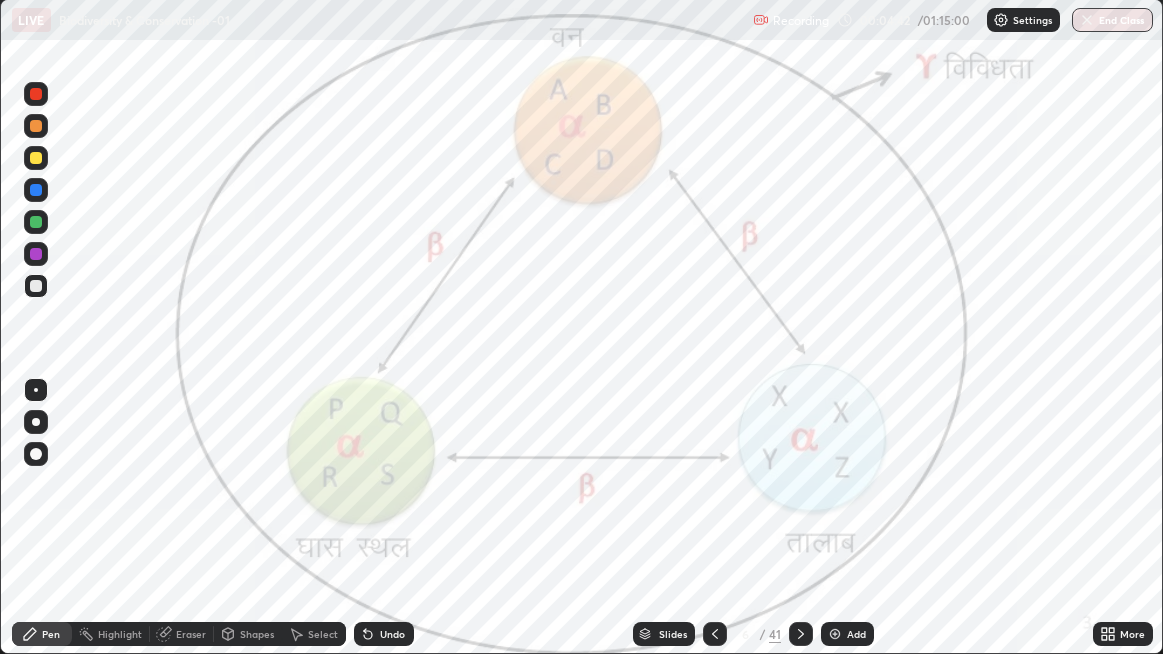 click 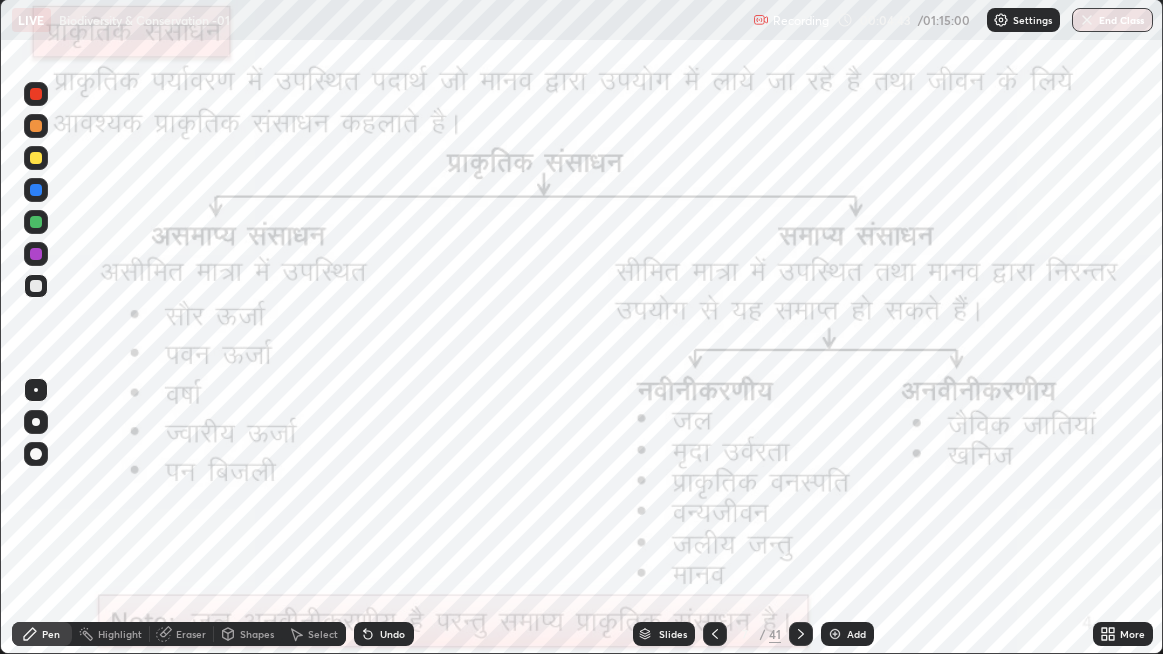 click 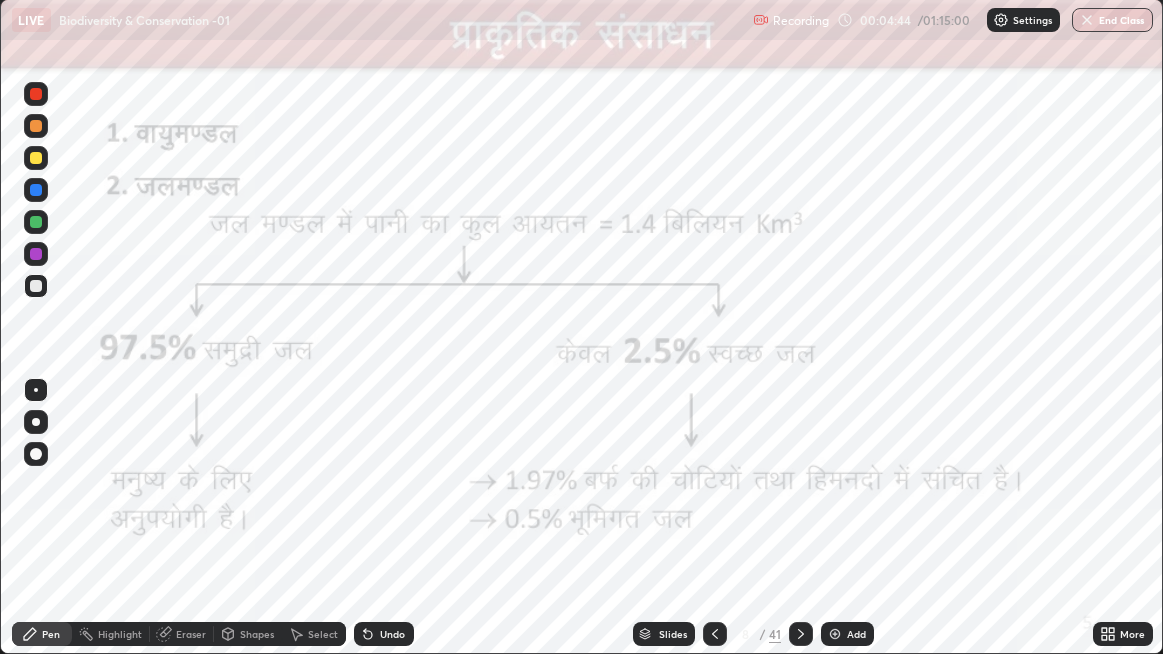 click 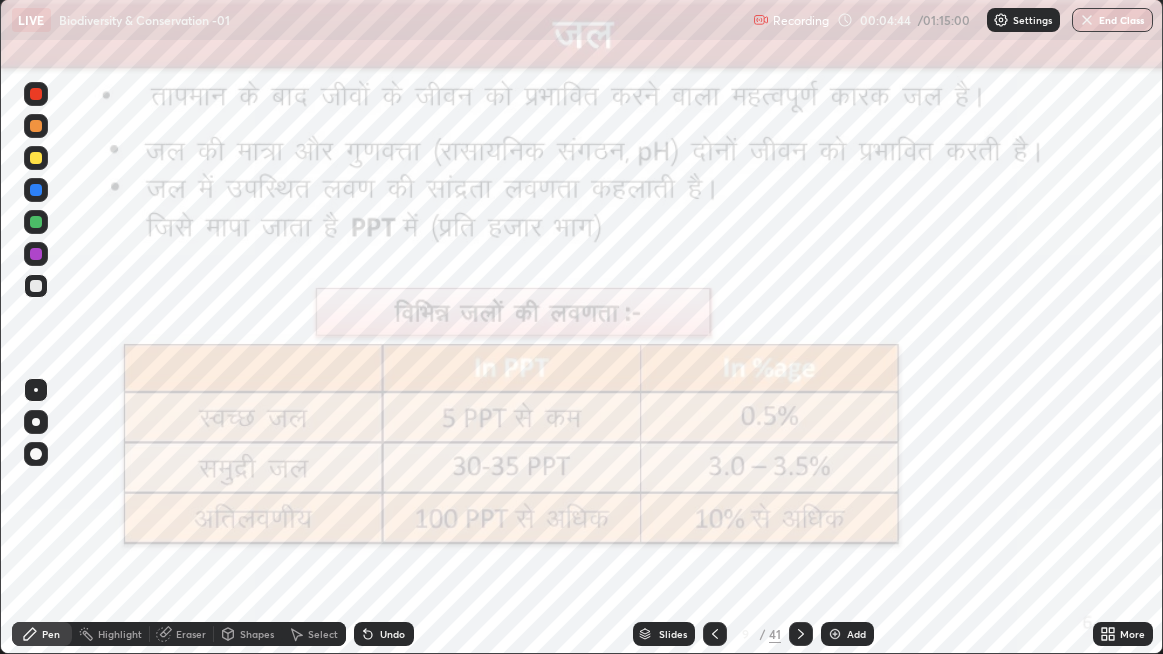 click 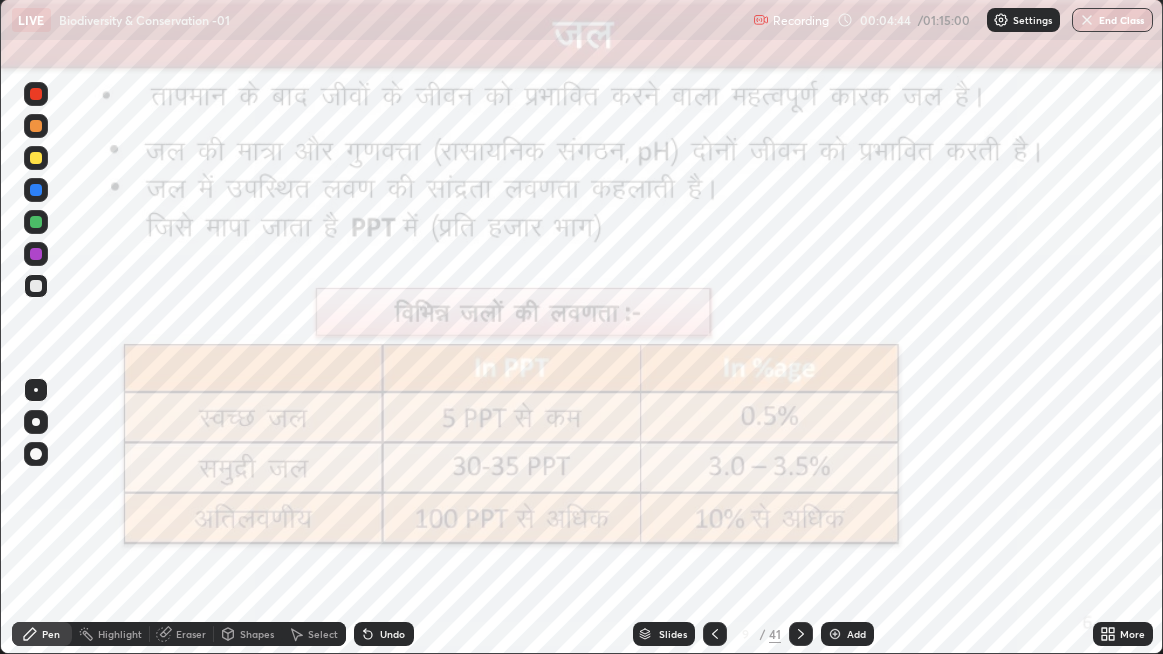 click 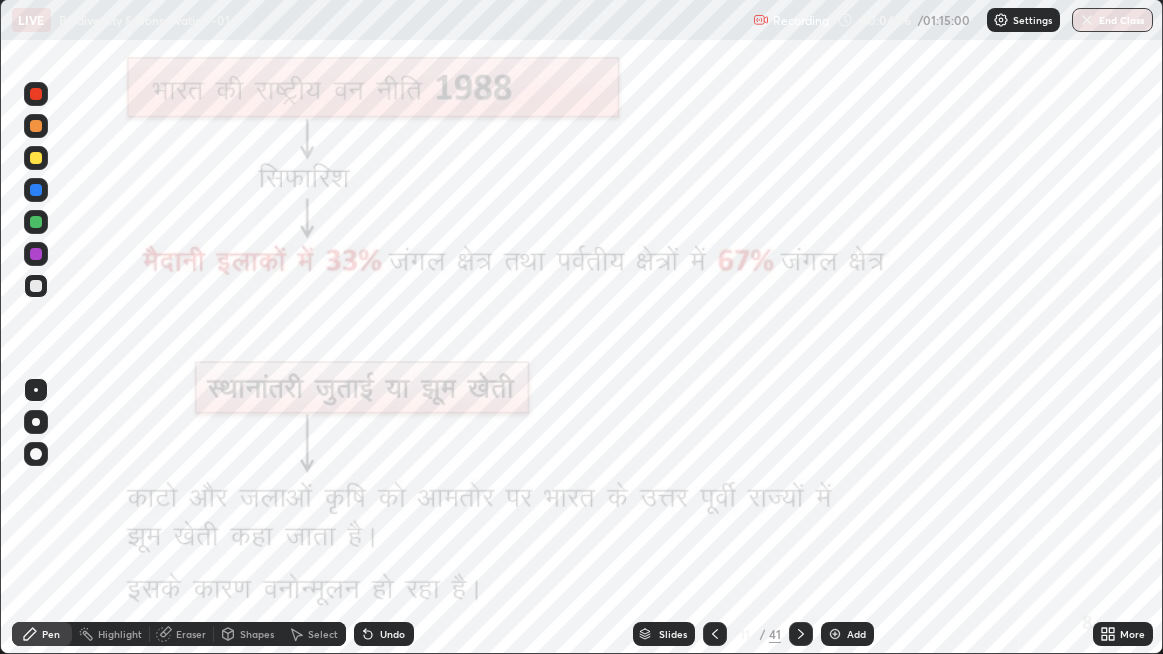 click 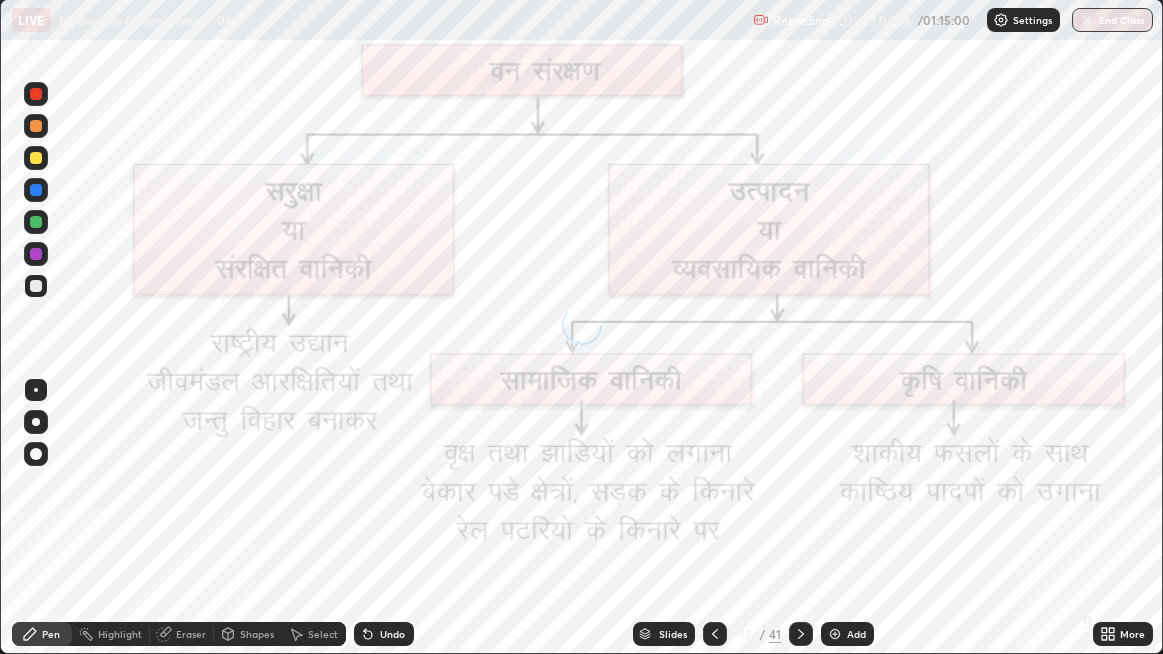 click 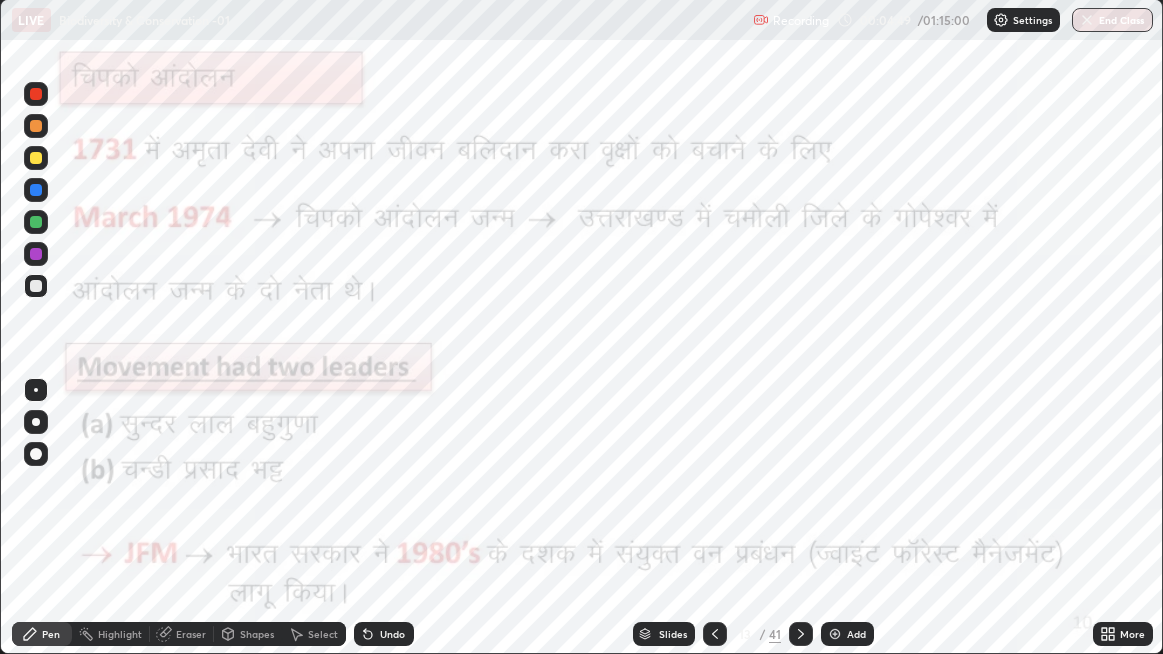 click 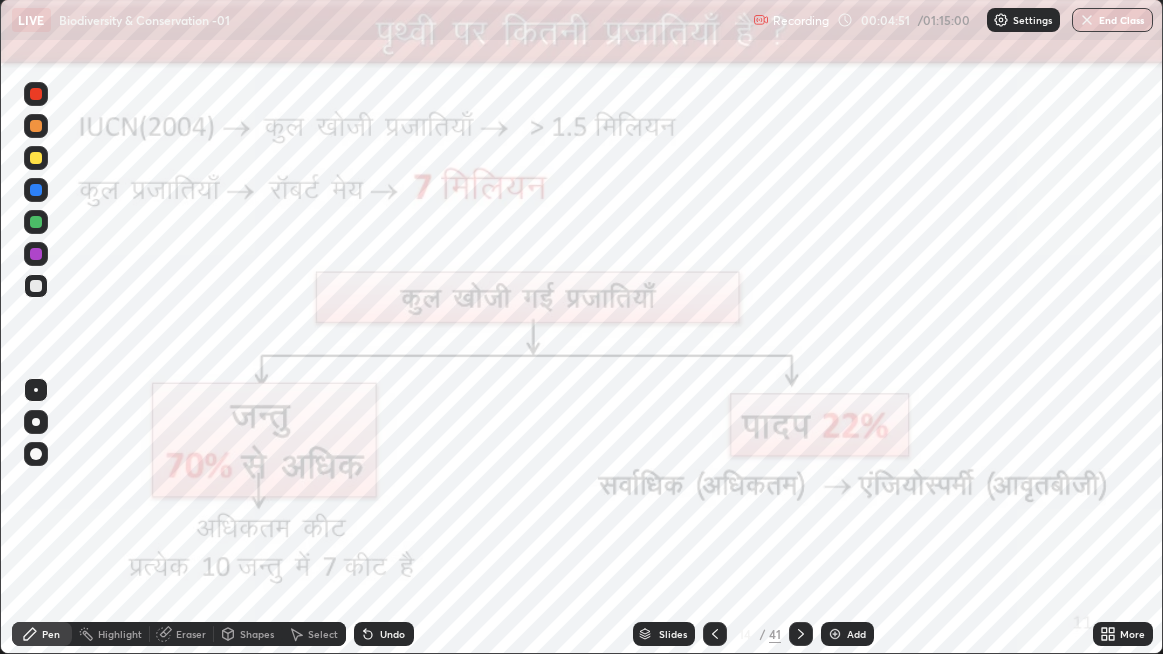 click at bounding box center [801, 634] 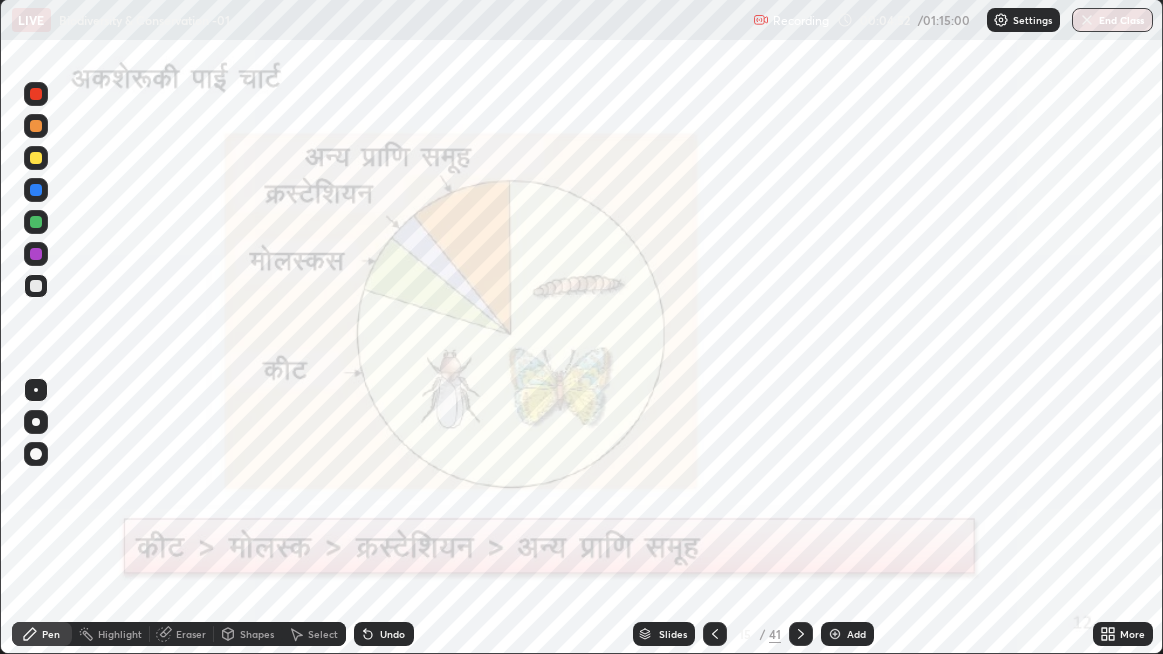 click at bounding box center [801, 634] 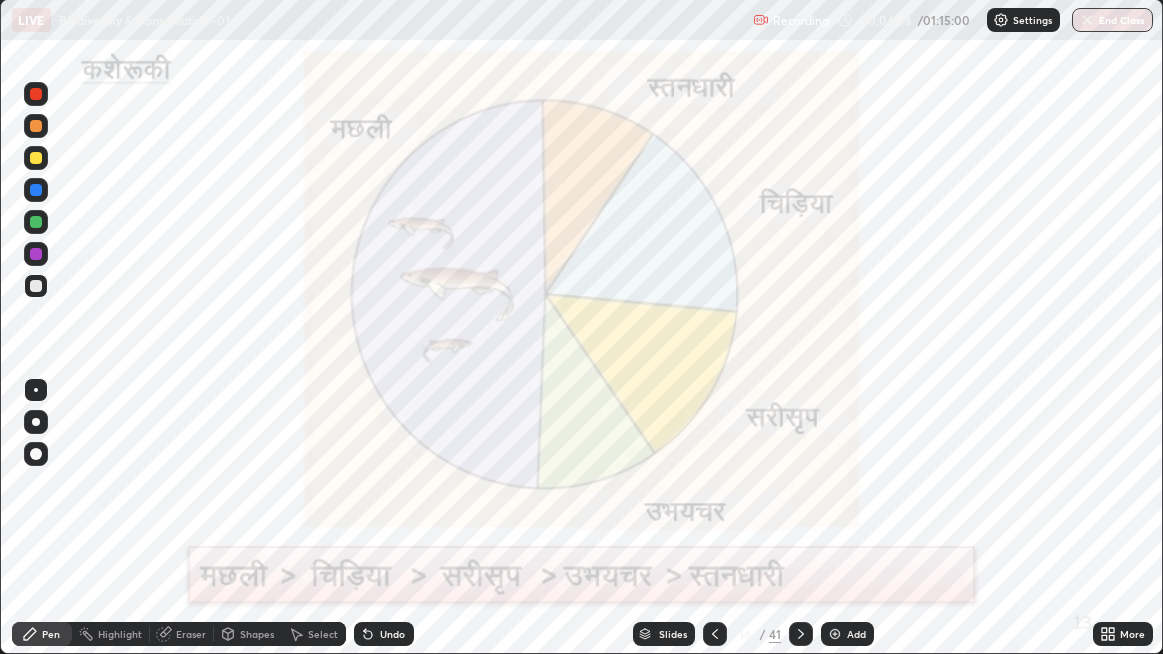 click at bounding box center (801, 634) 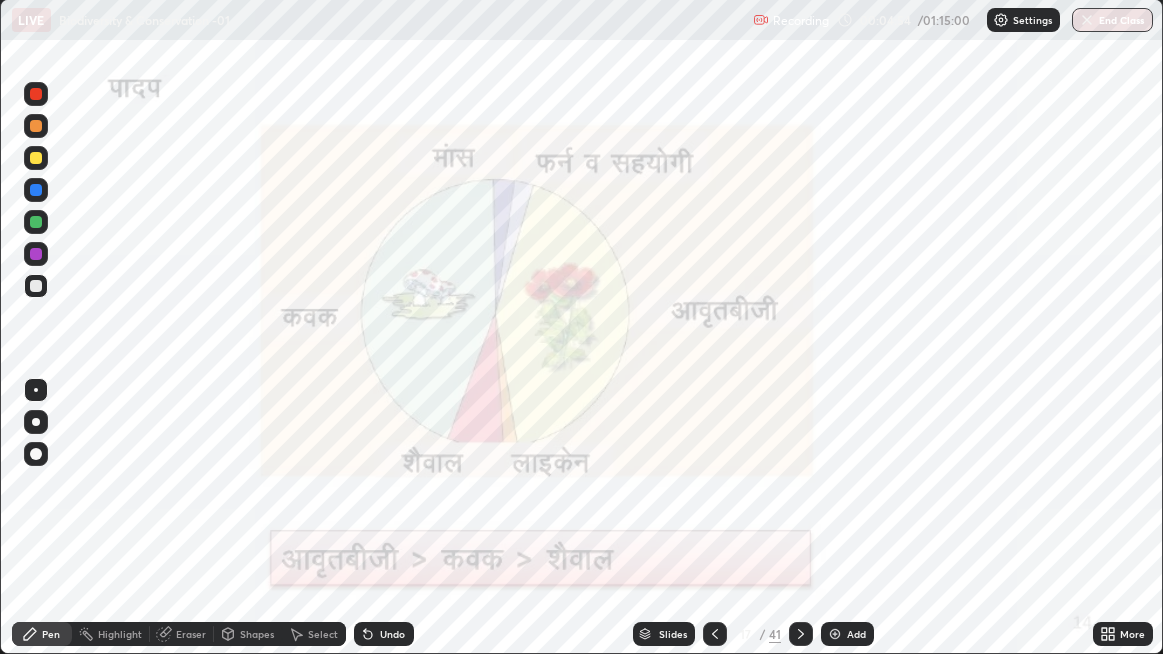 click at bounding box center (801, 634) 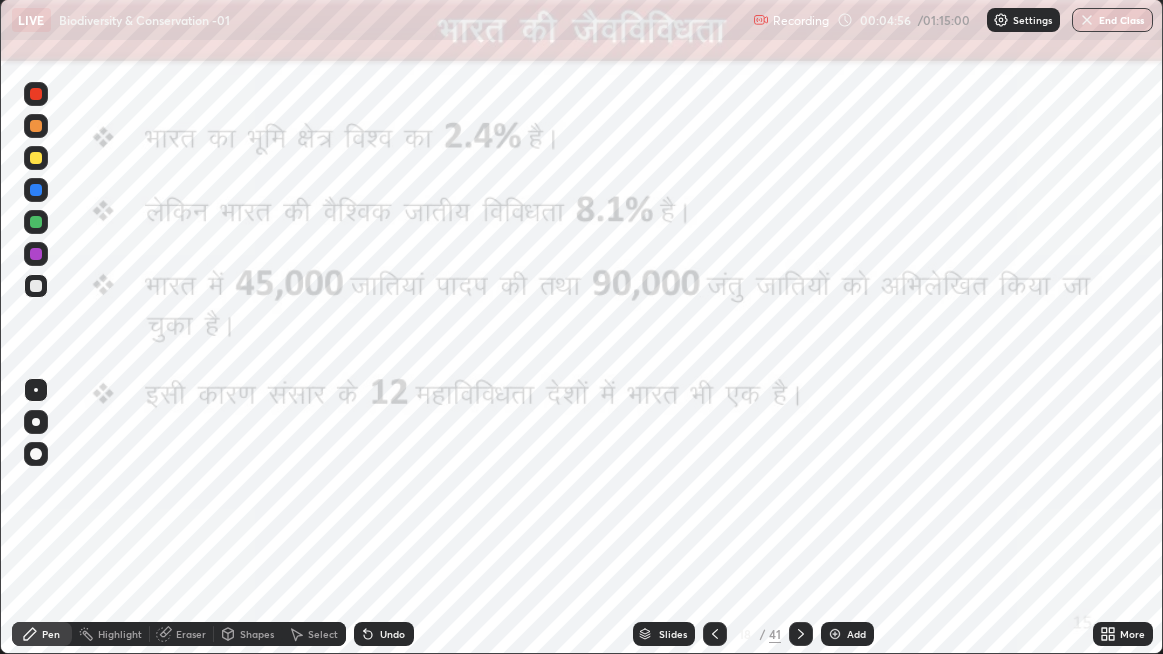 click 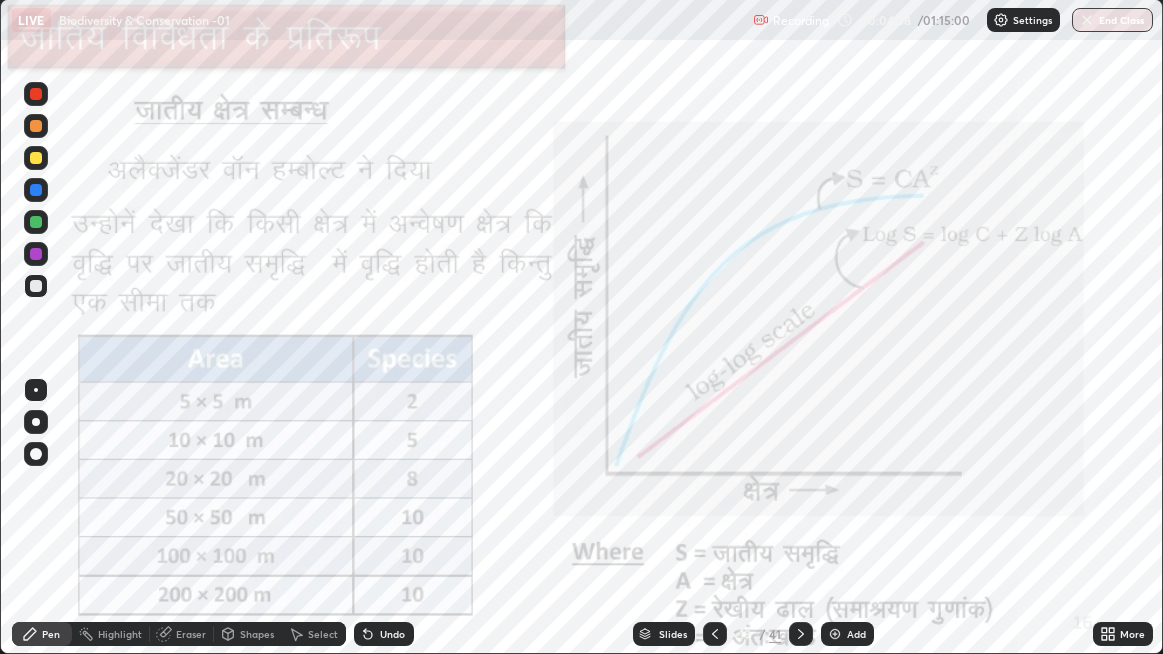click at bounding box center (801, 634) 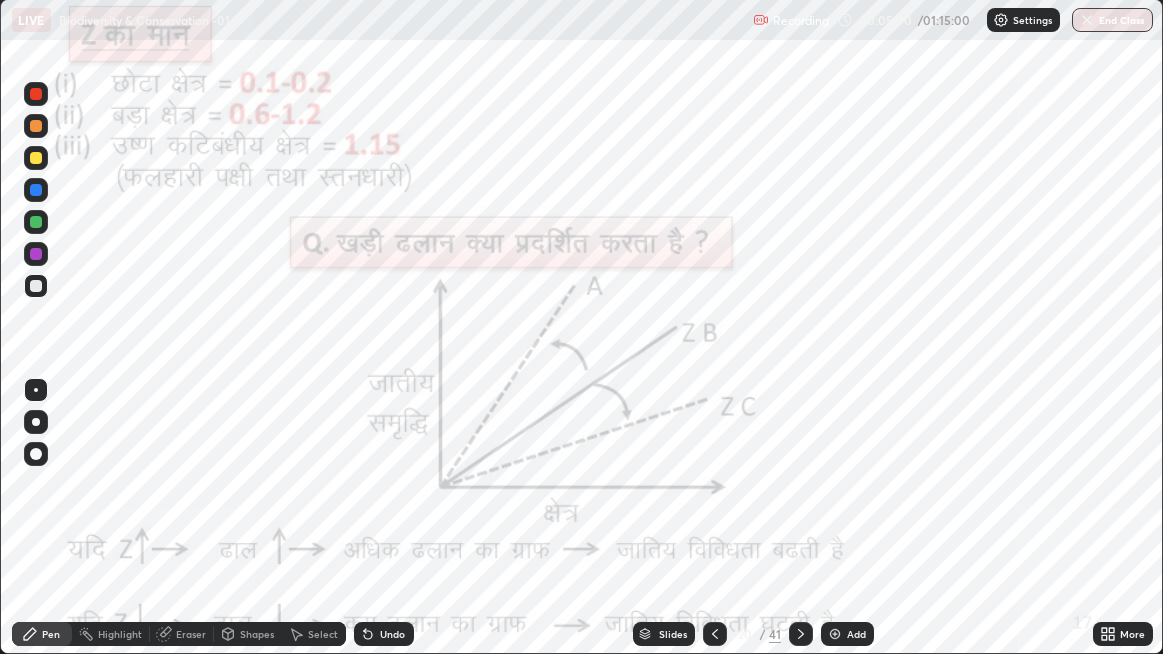 click 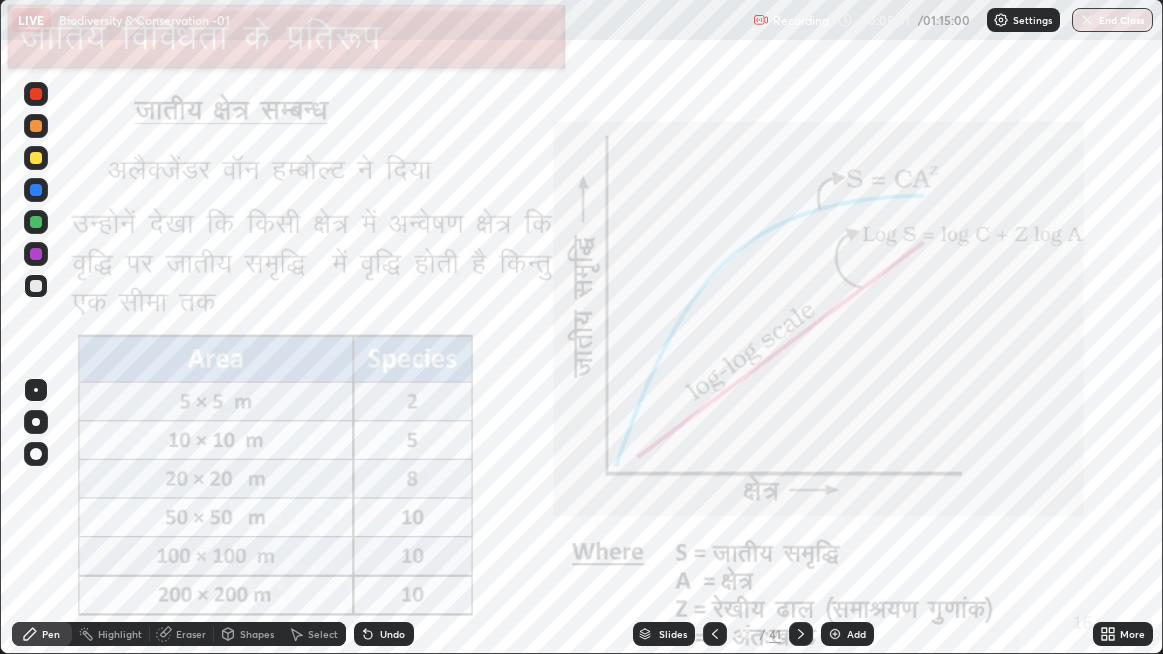 click 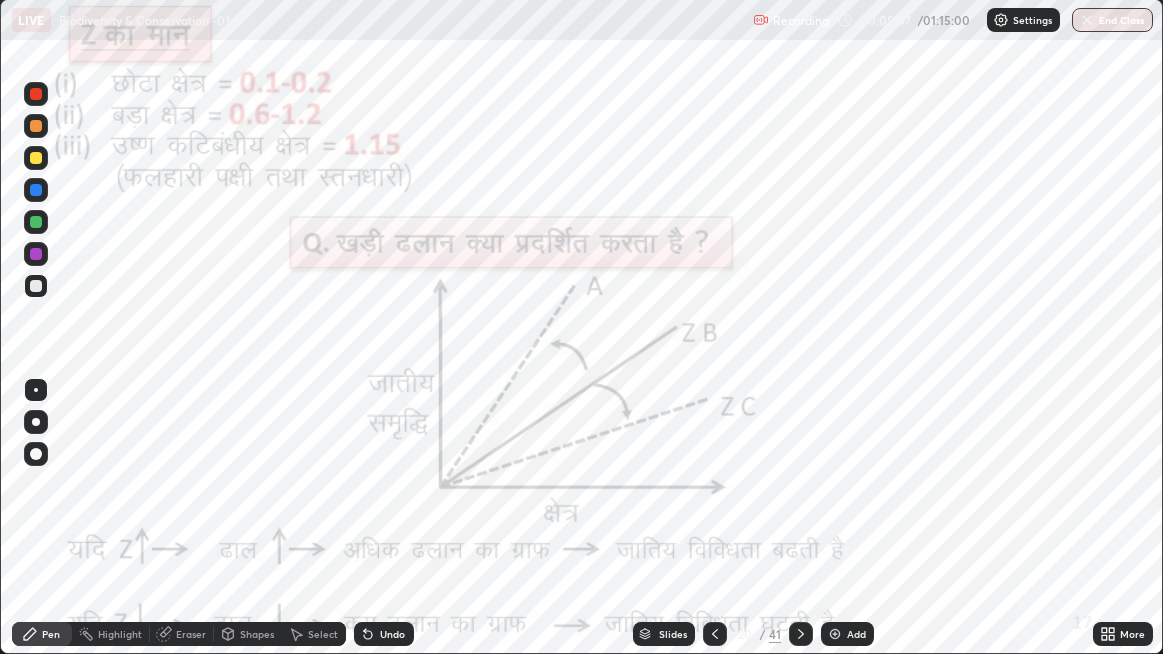 click 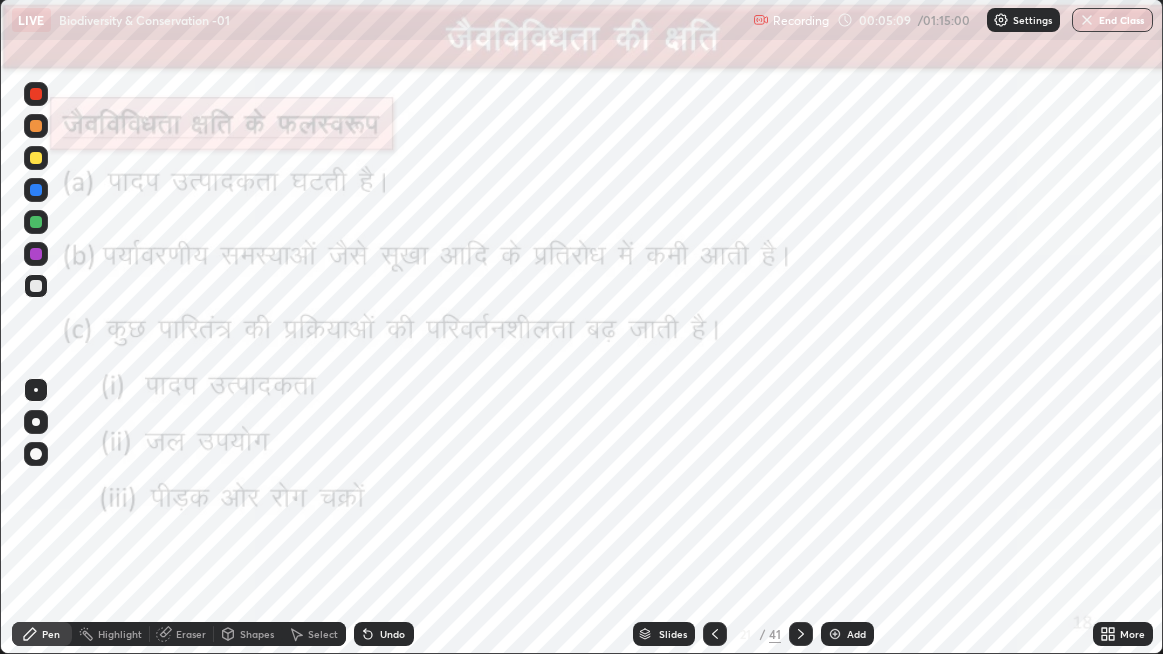 click 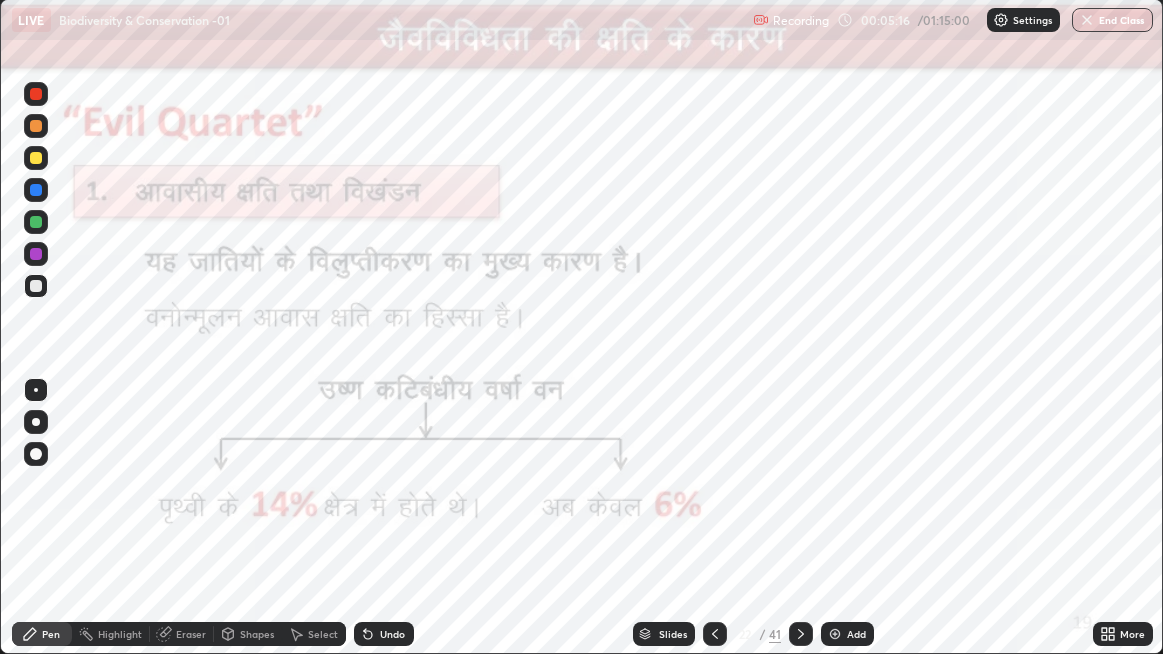 click on "Add" at bounding box center [847, 634] 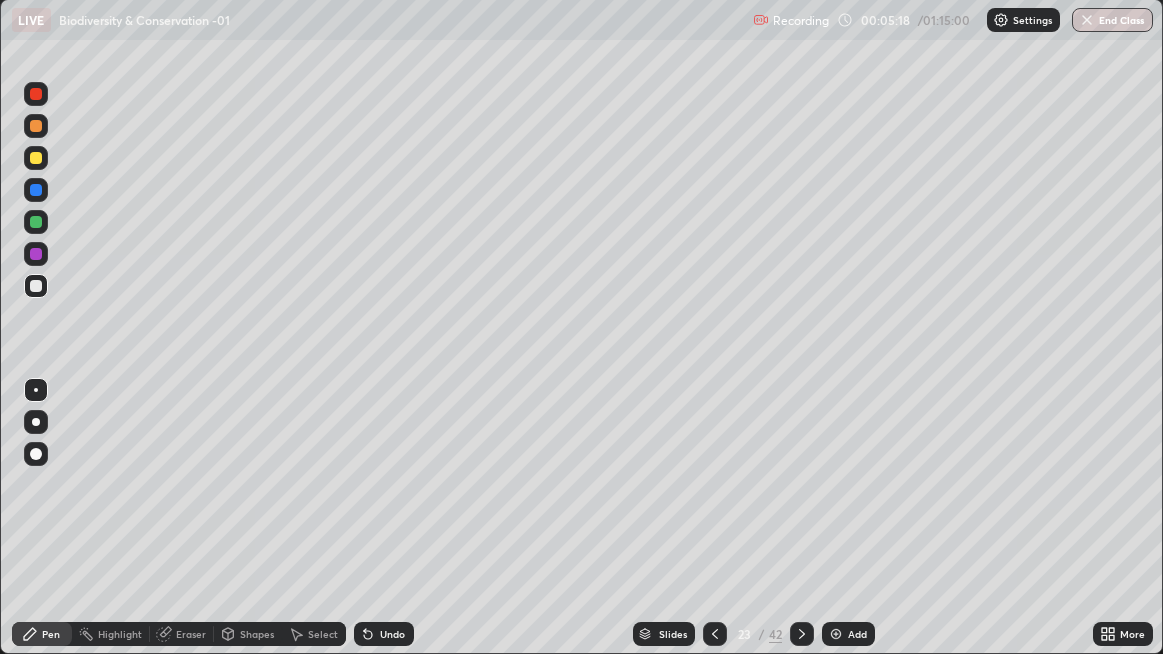 click 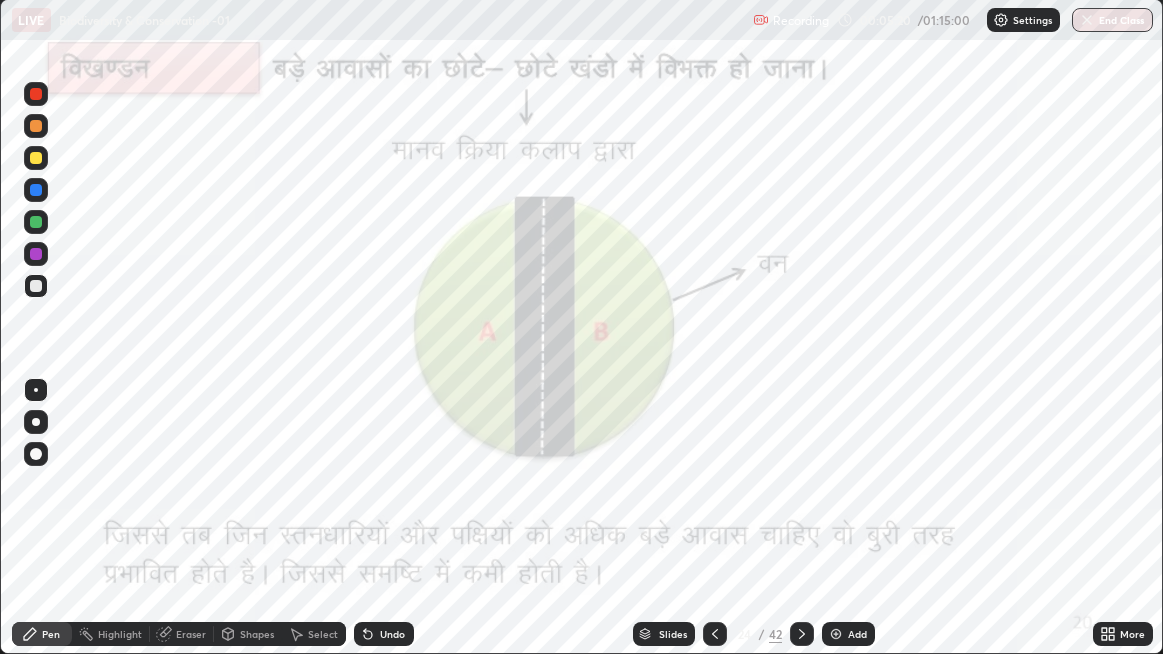 click 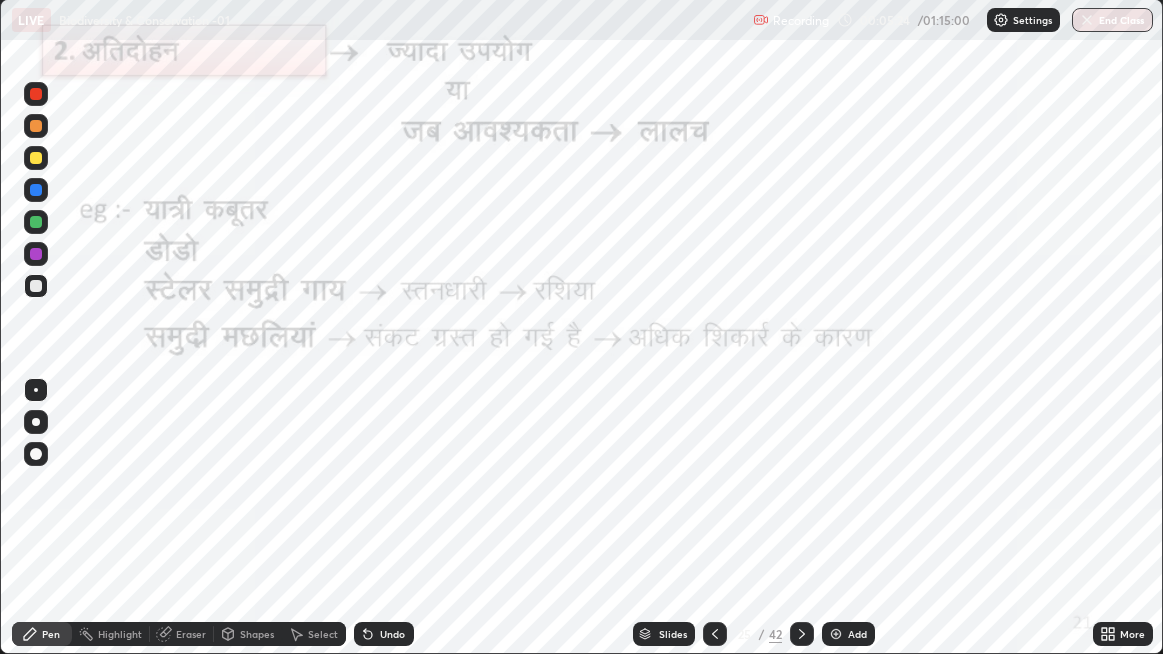 click 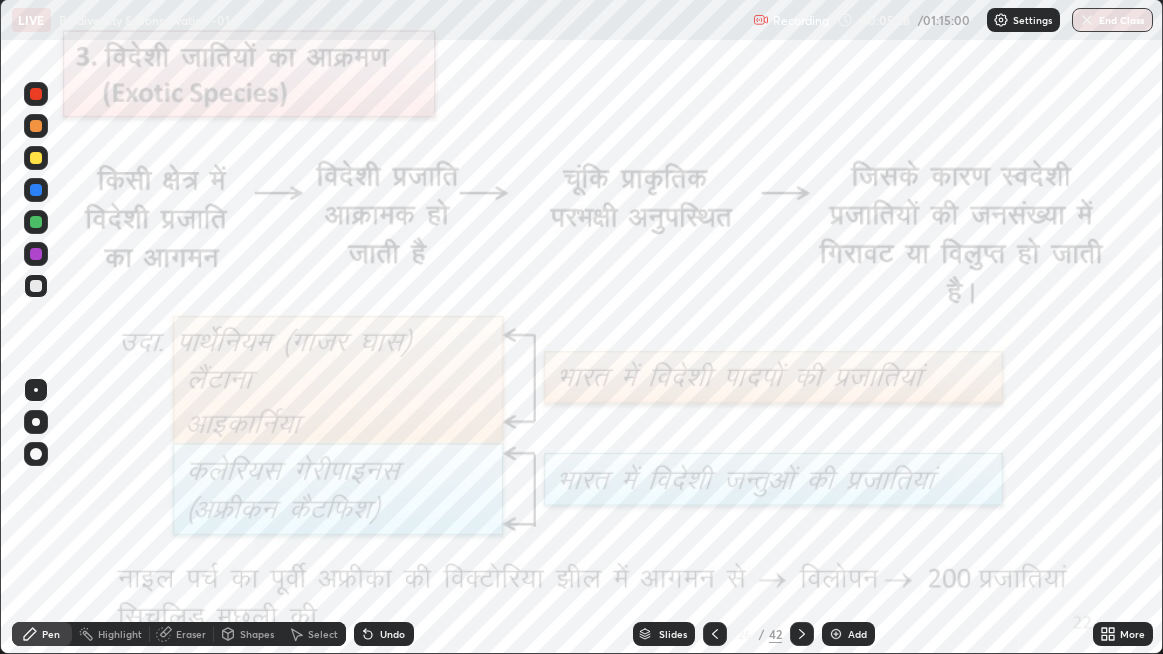 click 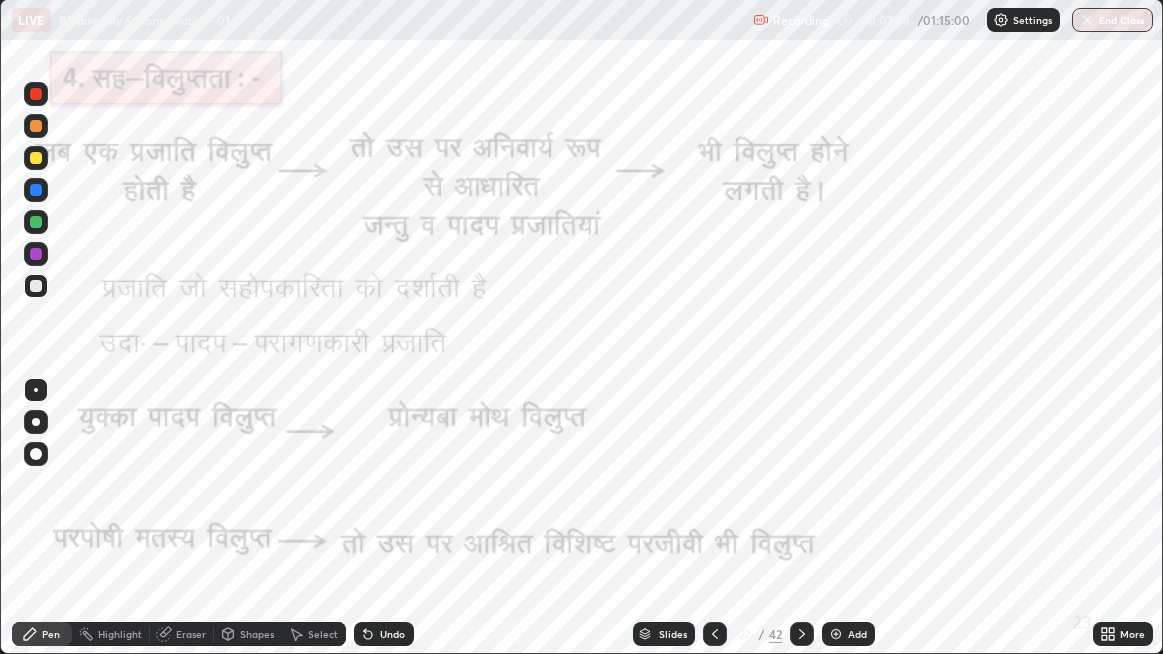 click at bounding box center [836, 634] 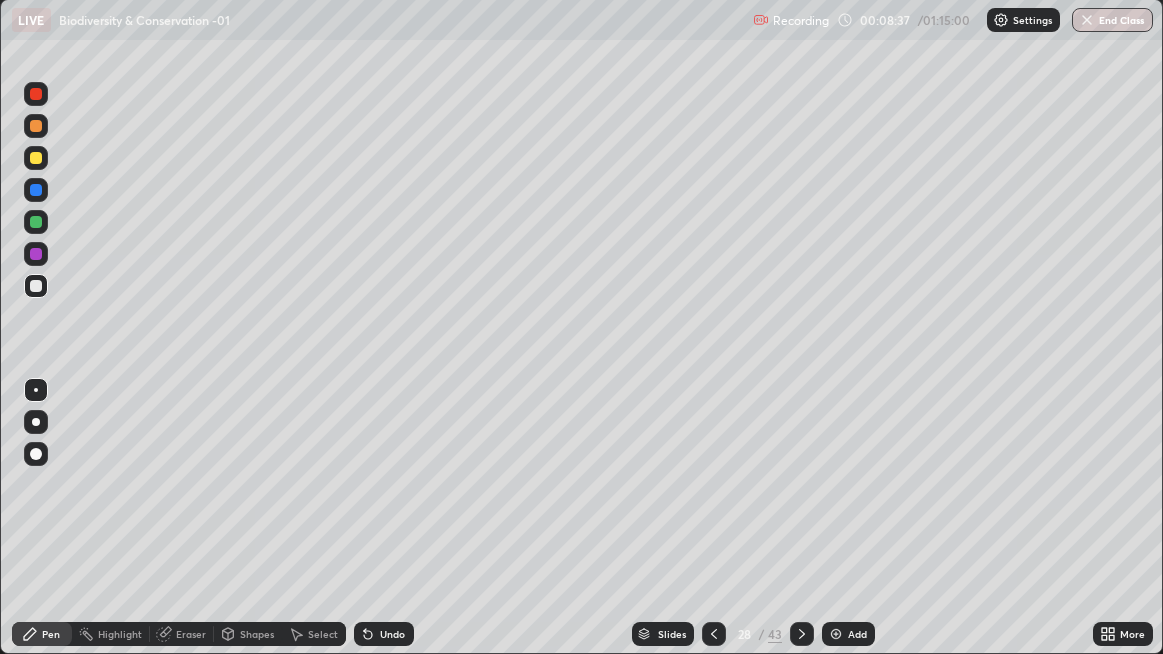 click on "Undo" at bounding box center [392, 634] 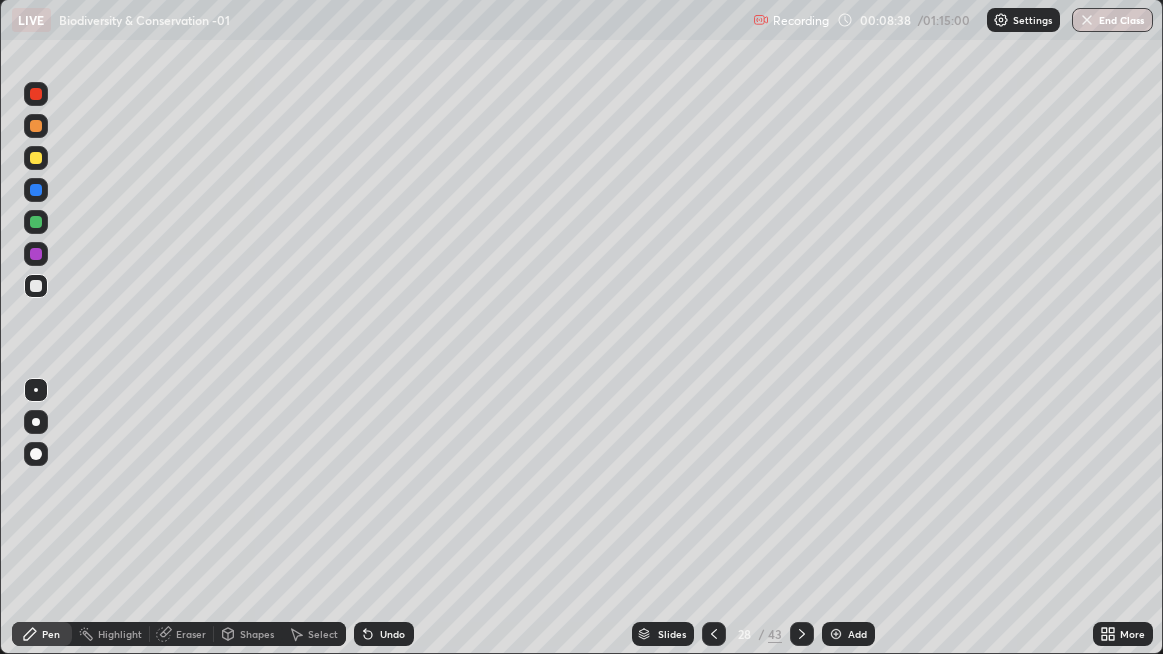 click on "Undo" at bounding box center [392, 634] 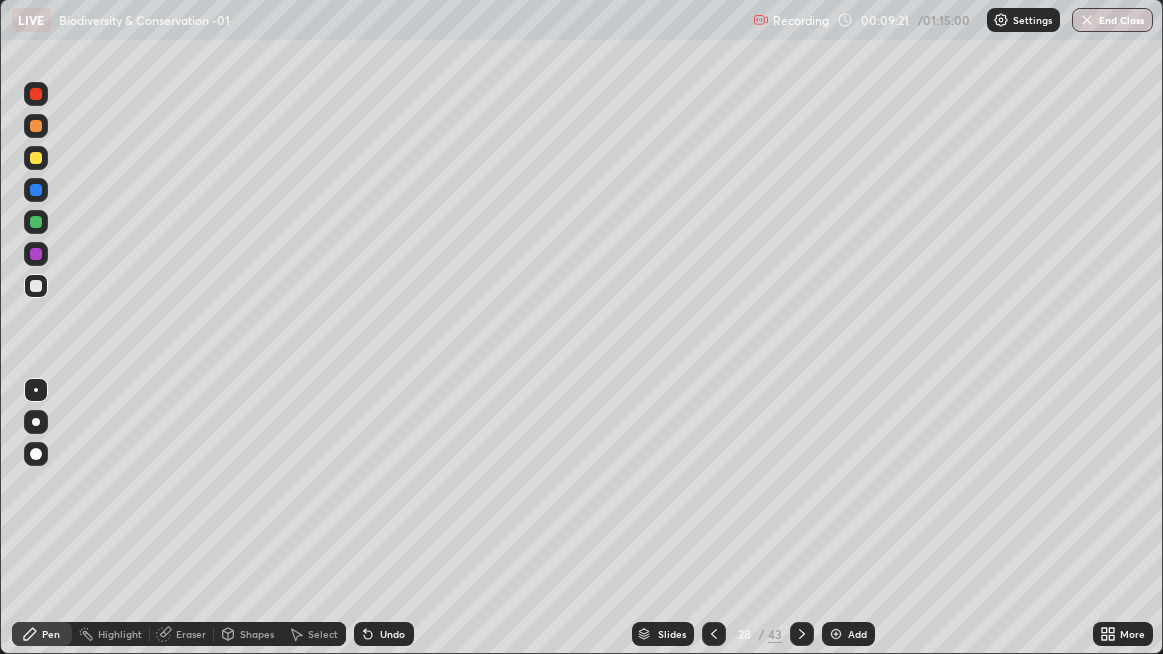click at bounding box center [36, 422] 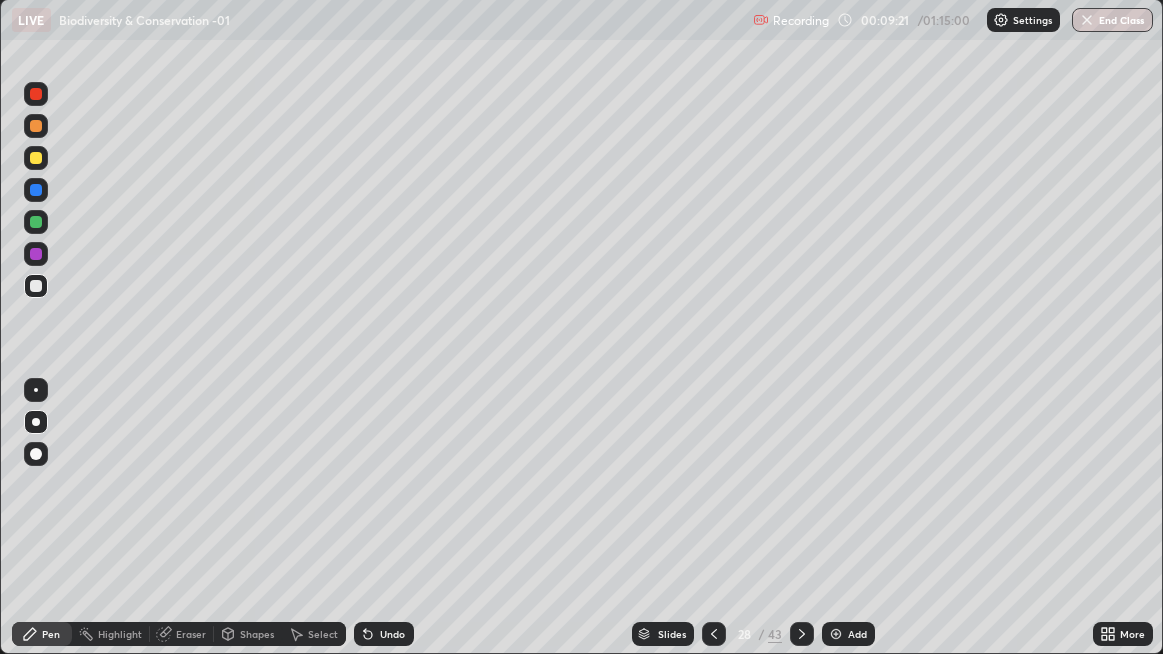 click at bounding box center [36, 254] 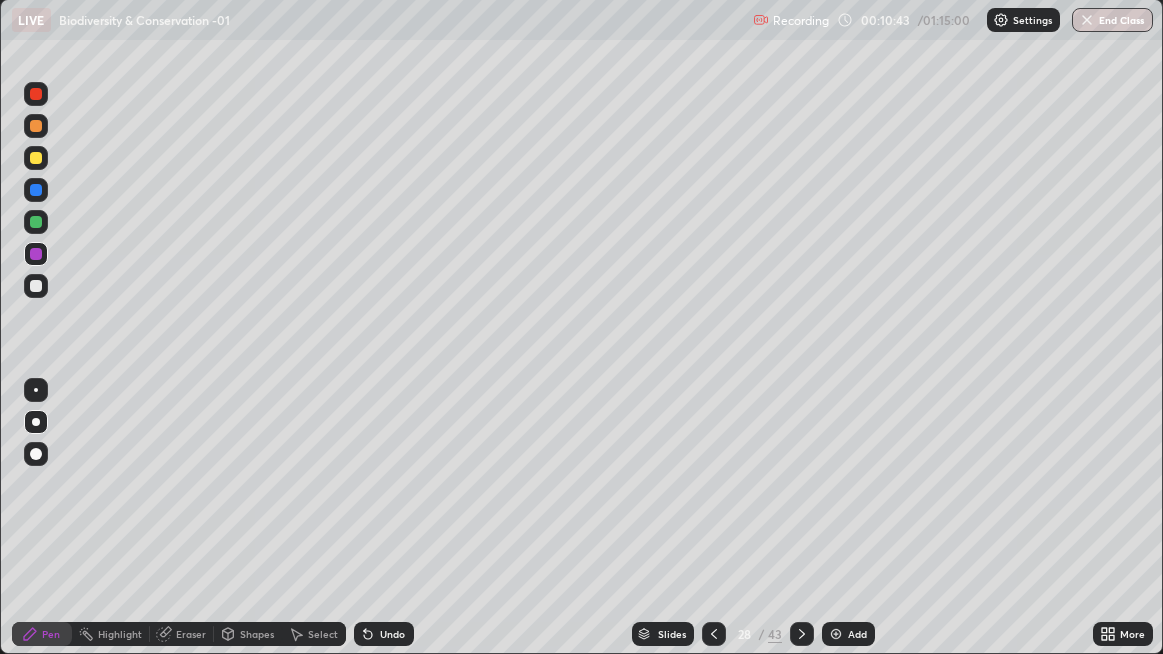 click 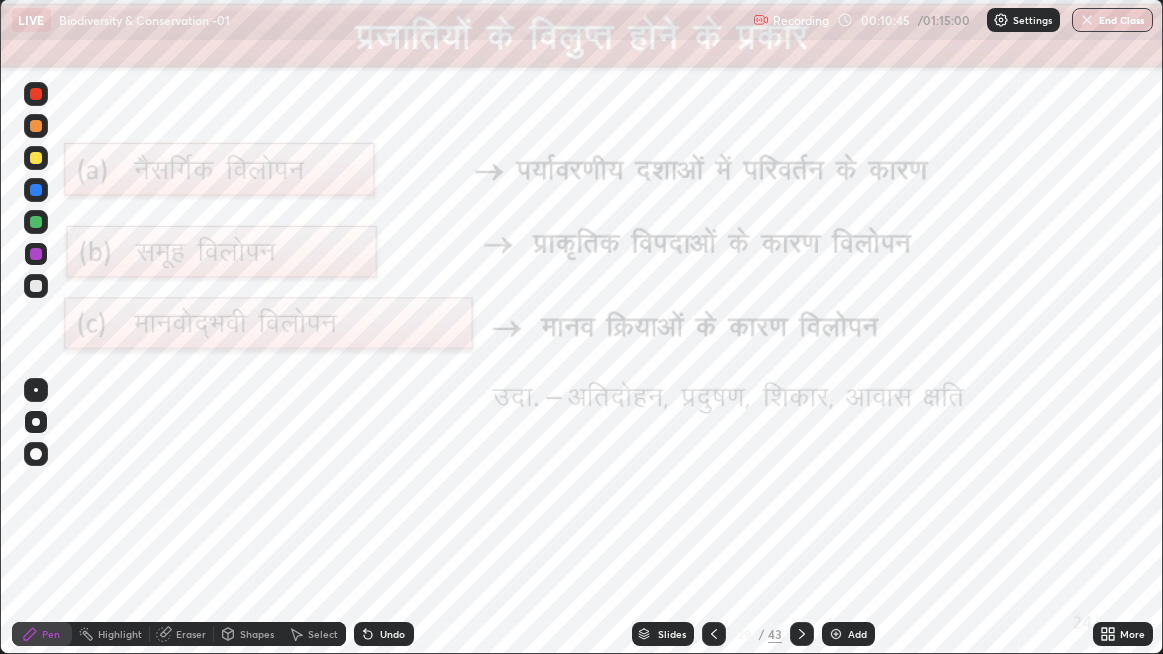 click 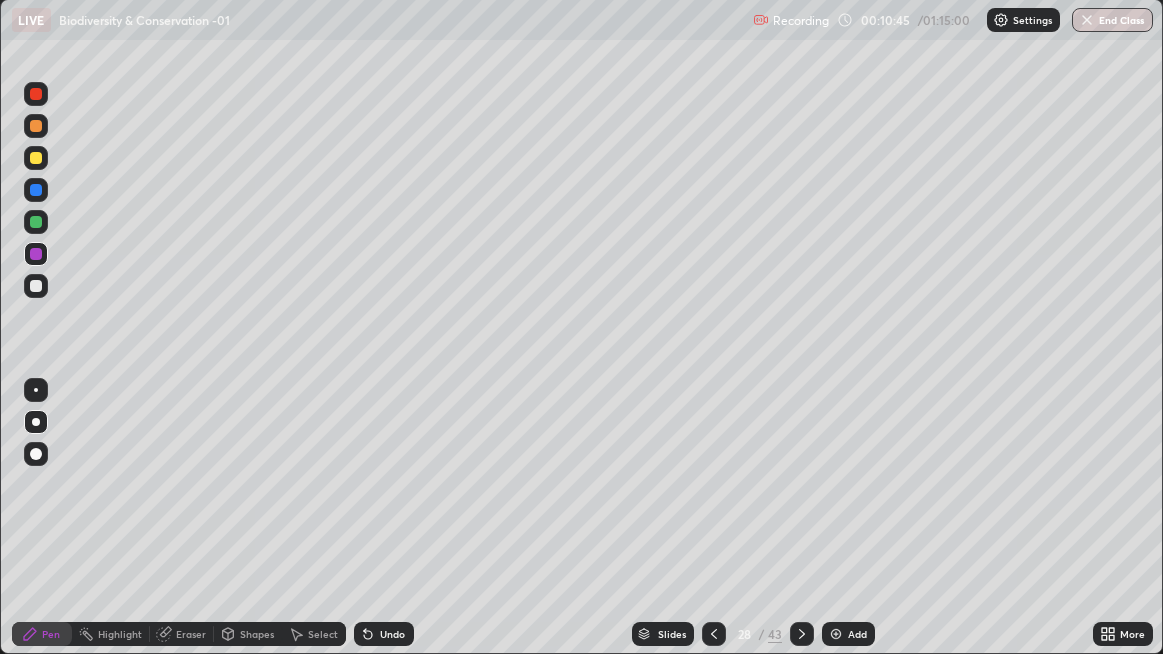 click 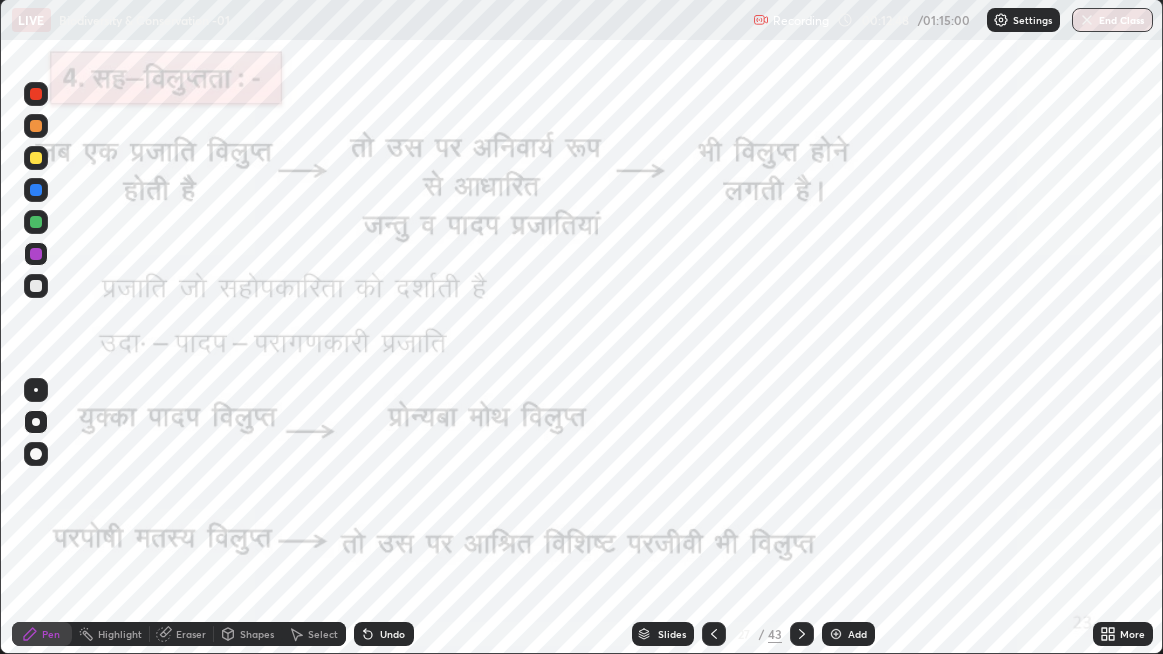 click 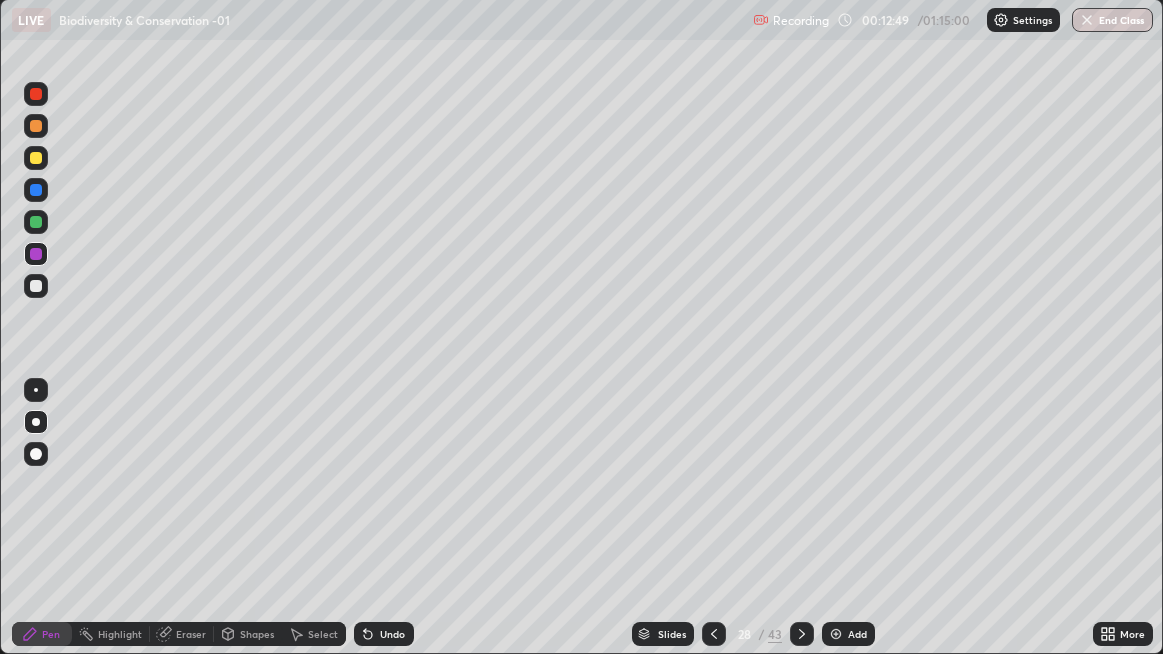 click 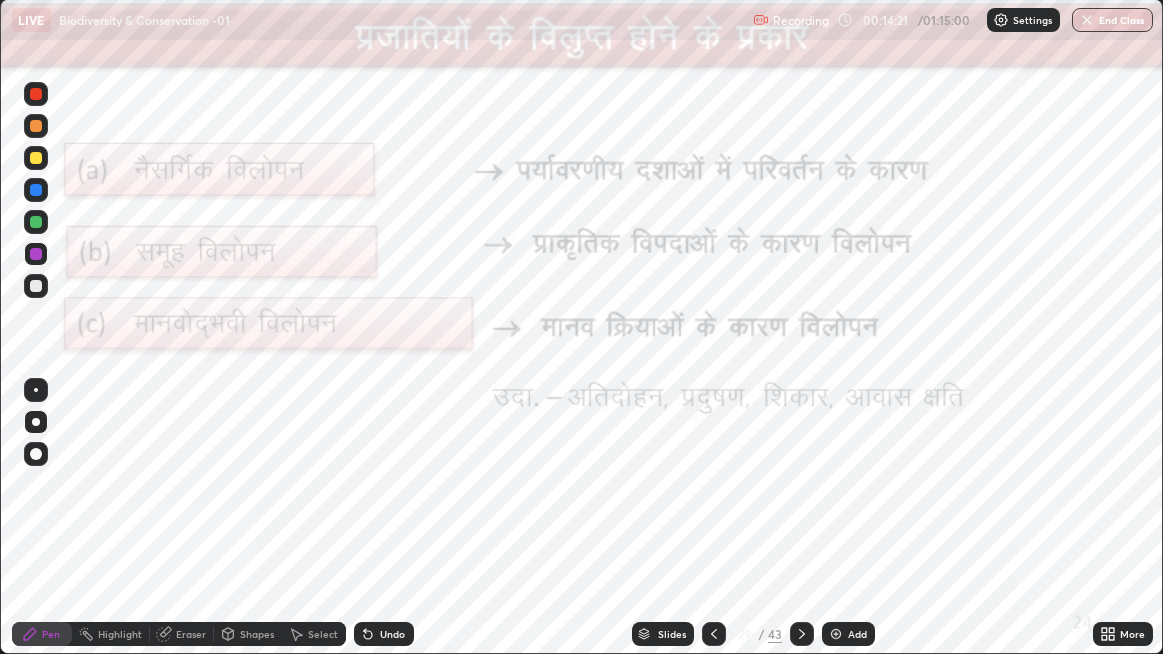click 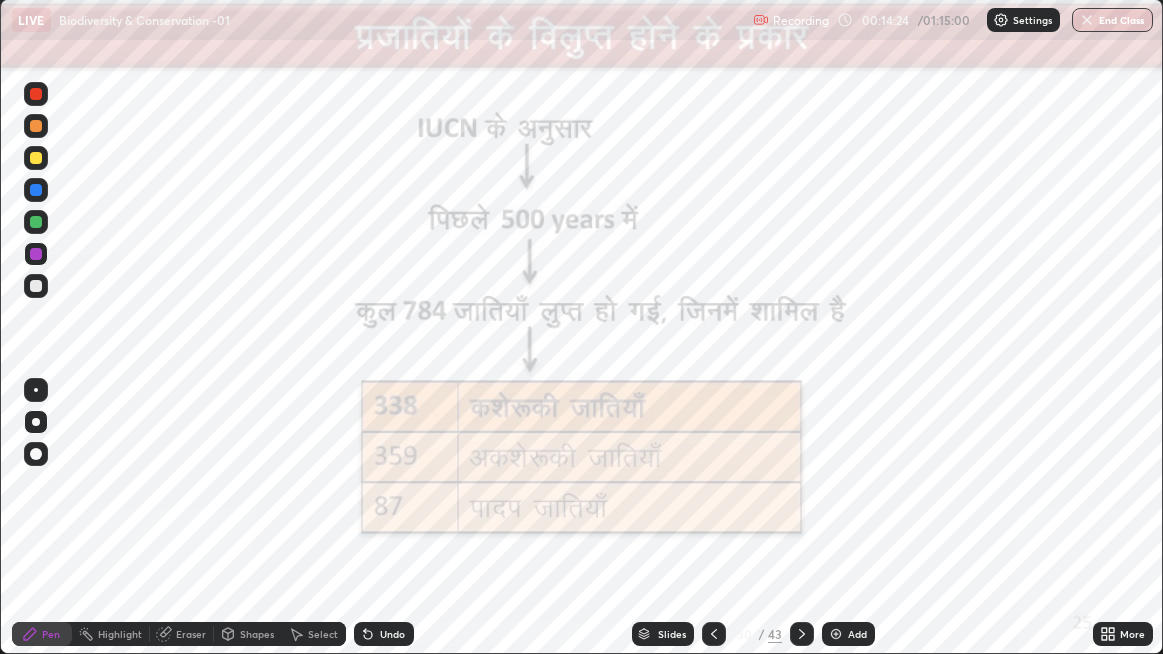 click 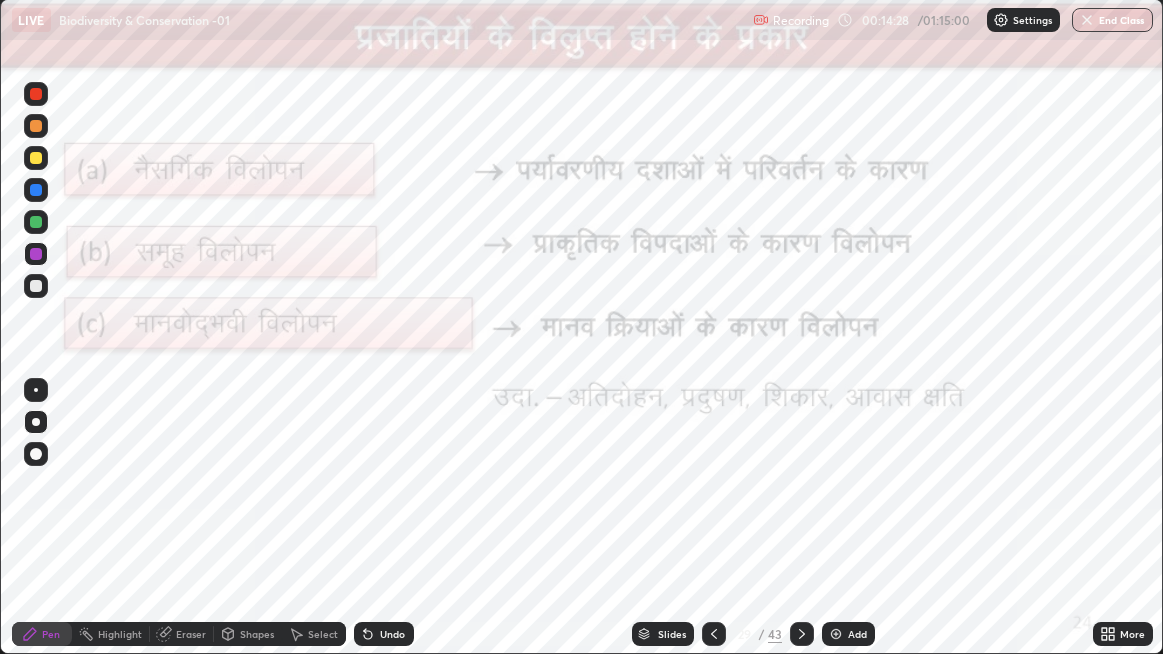click 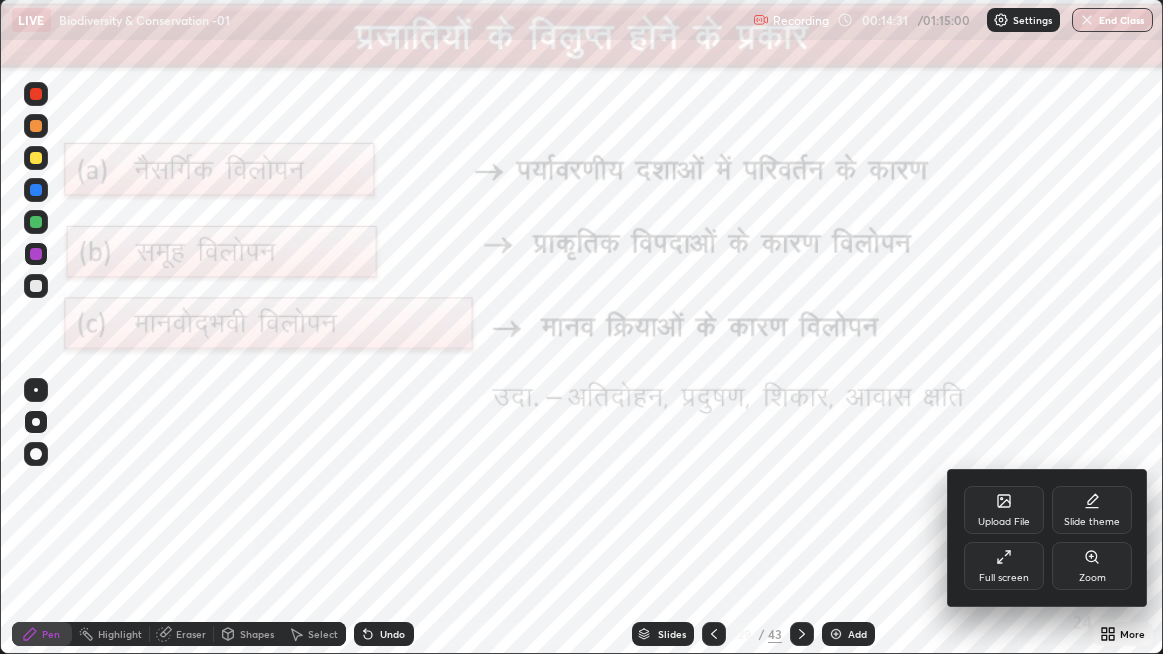 click 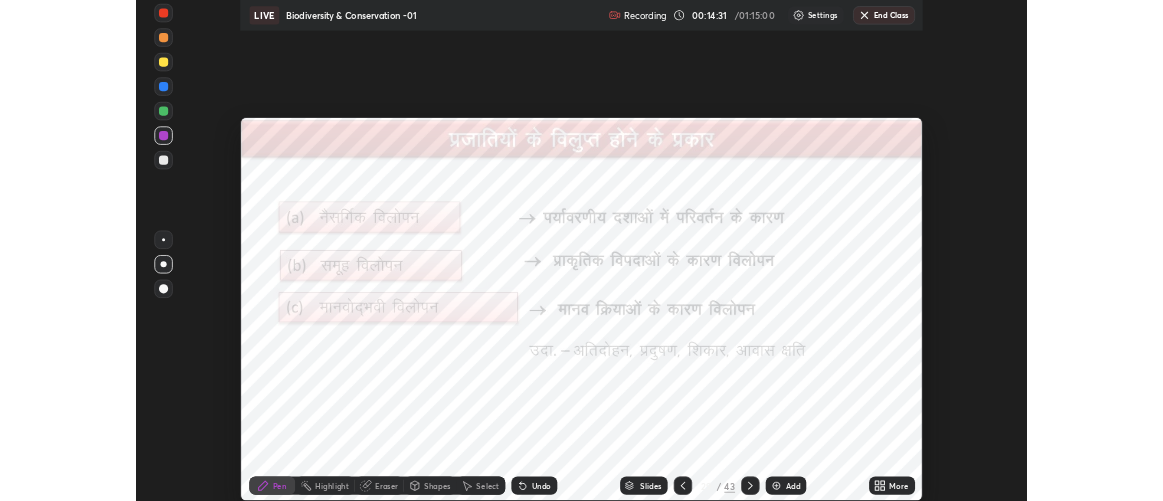 scroll, scrollTop: 500, scrollLeft: 1163, axis: both 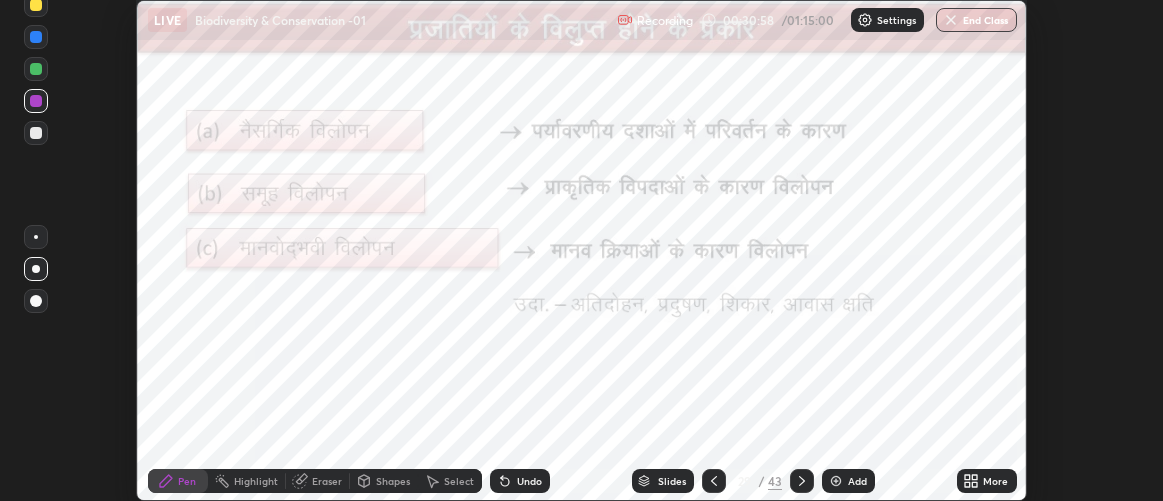 click 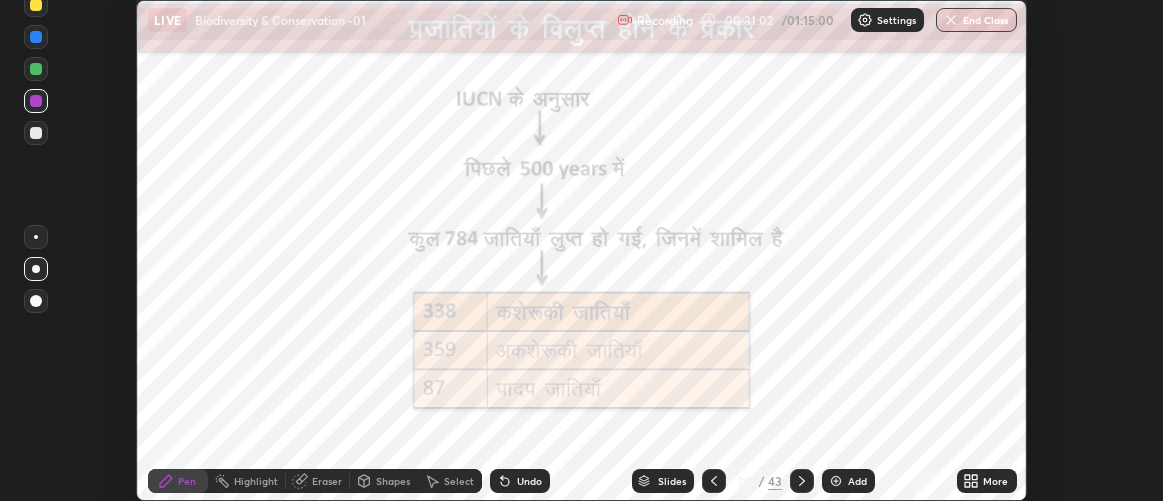 click 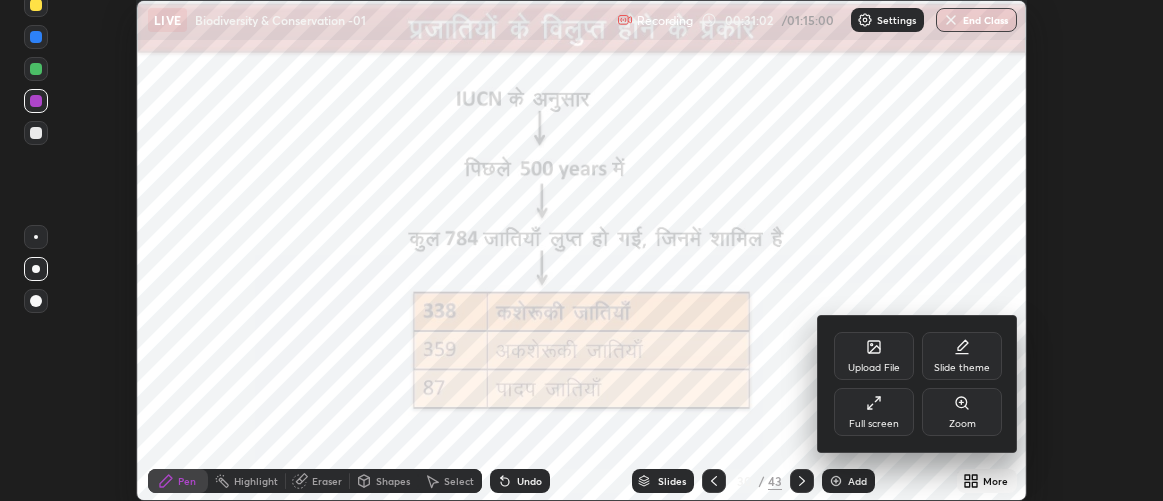 click 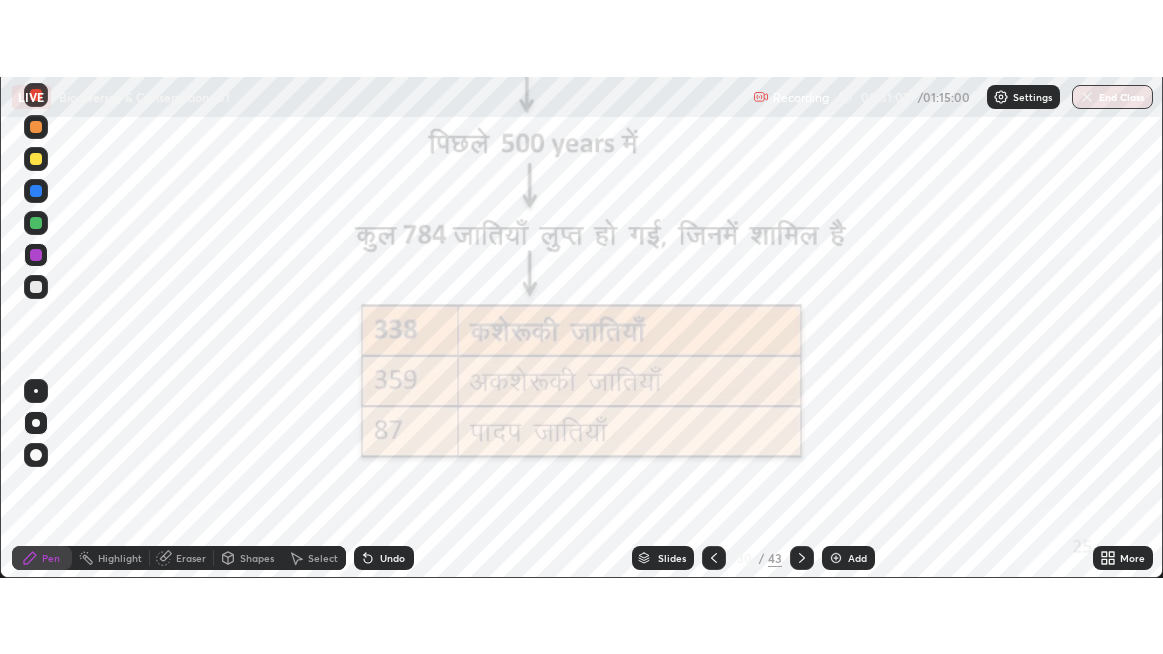 scroll, scrollTop: 99345, scrollLeft: 98836, axis: both 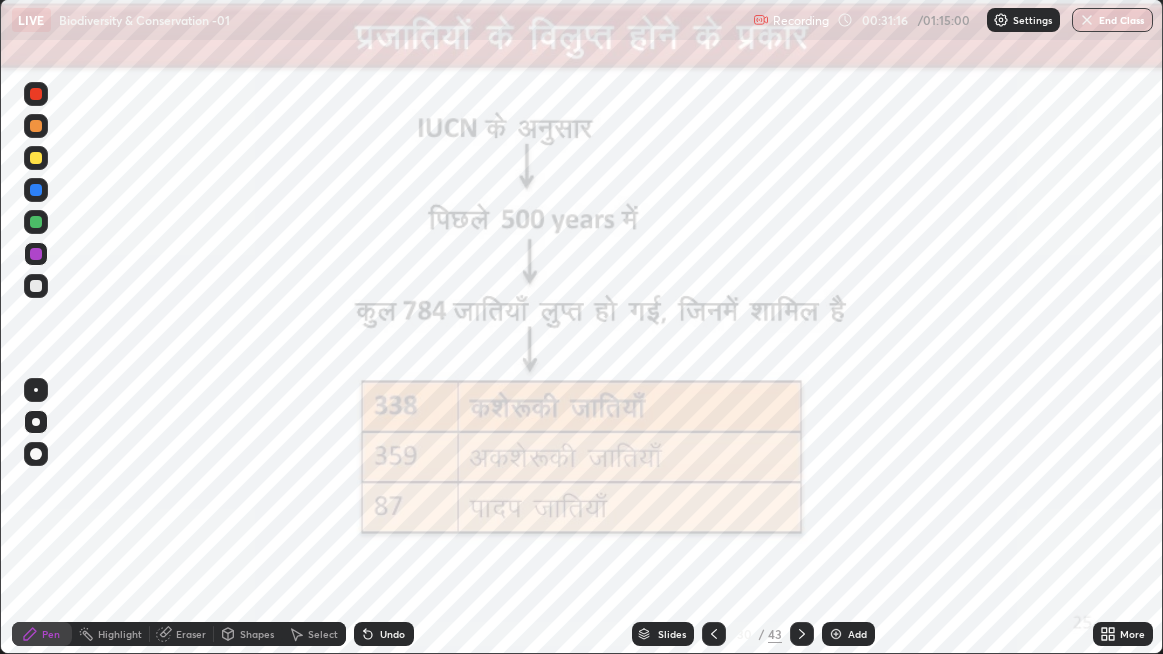 click 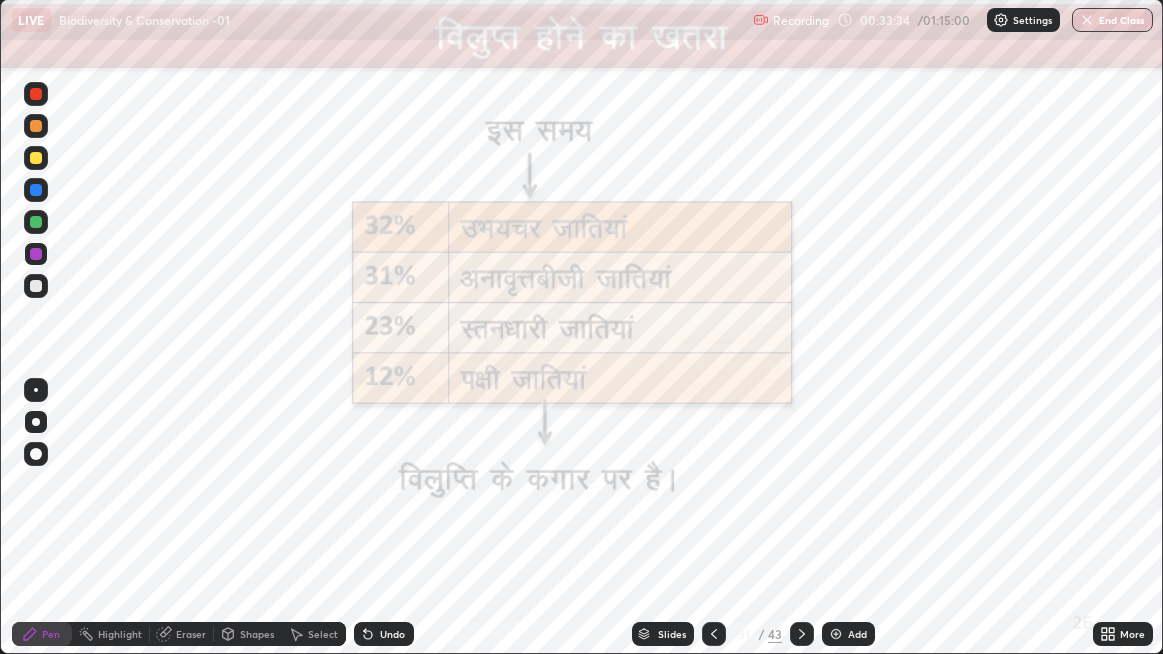 click 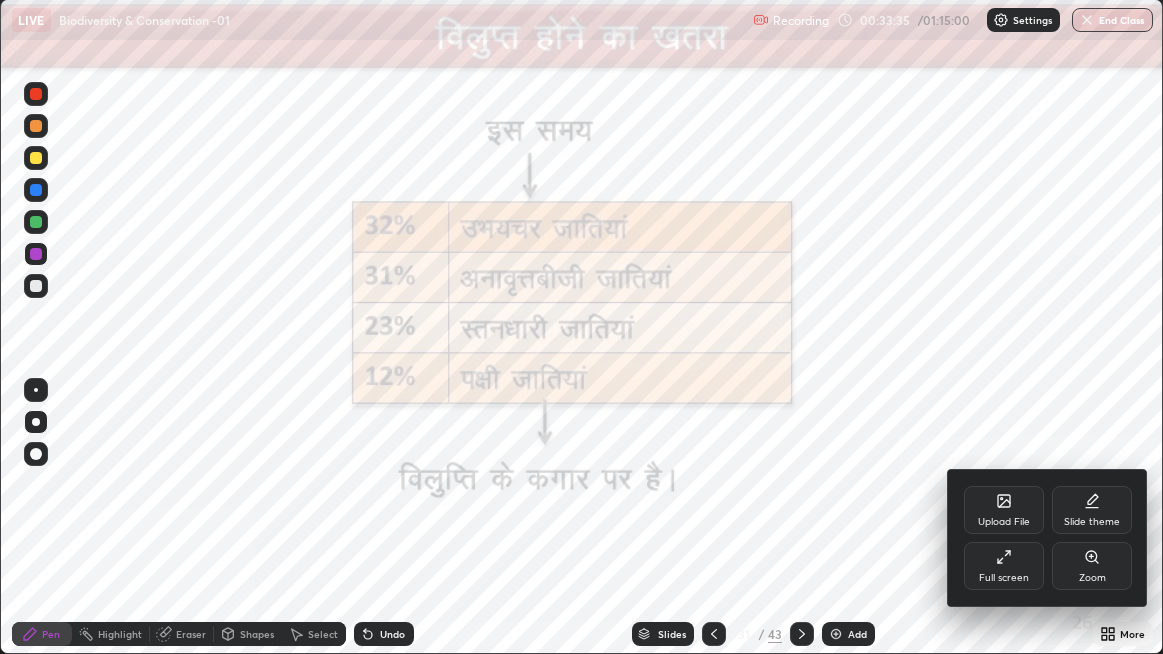click on "Full screen" at bounding box center (1004, 566) 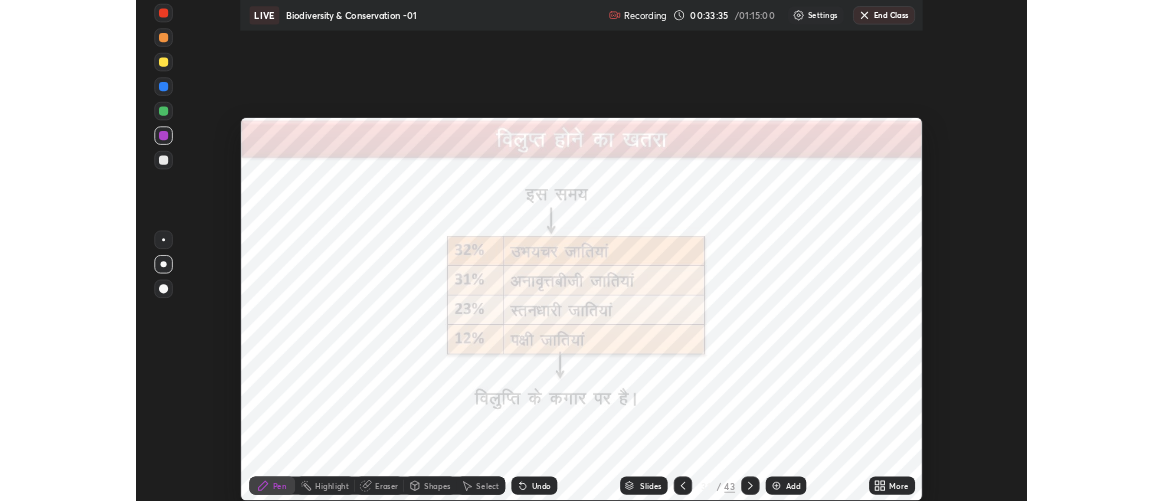 scroll, scrollTop: 500, scrollLeft: 1163, axis: both 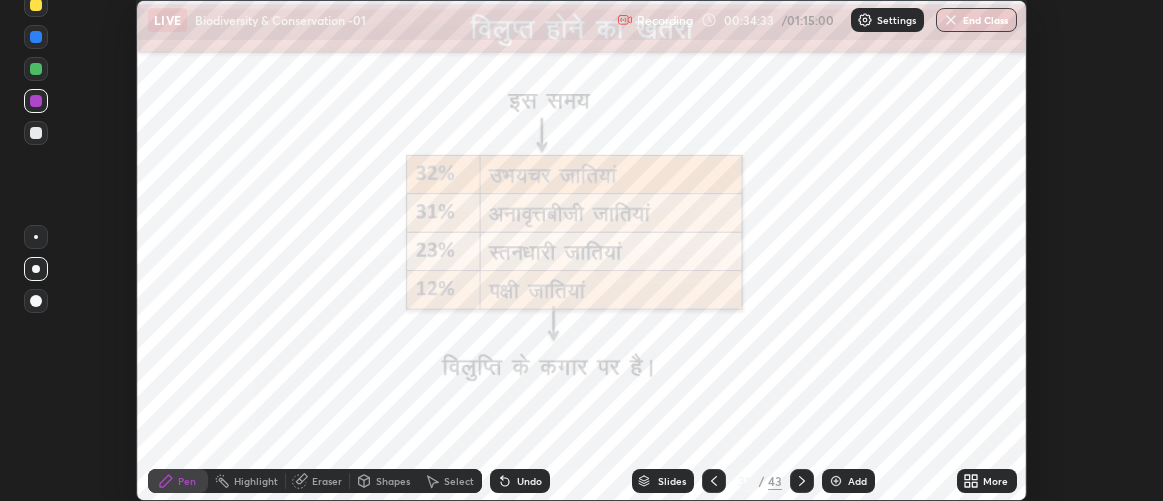 click 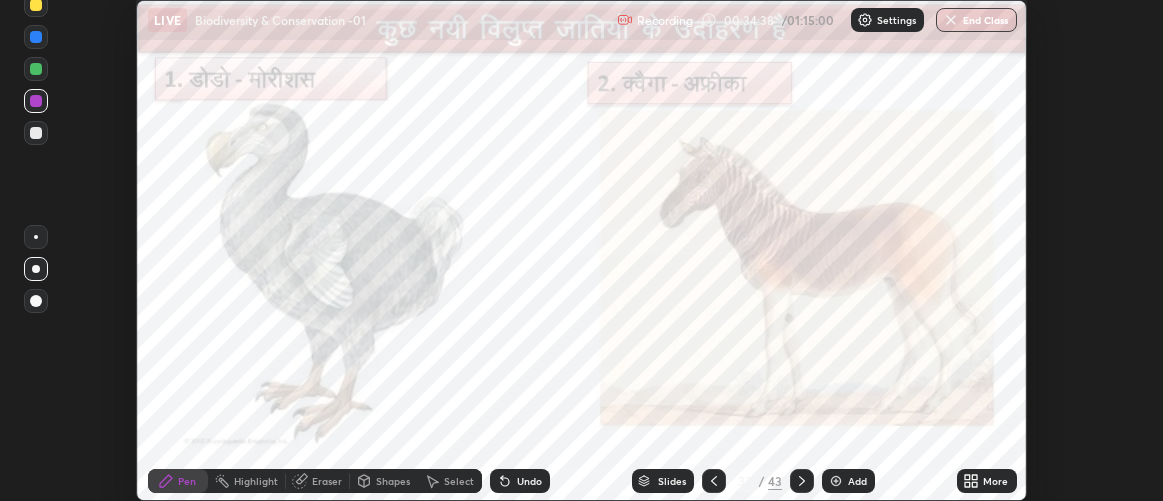 click 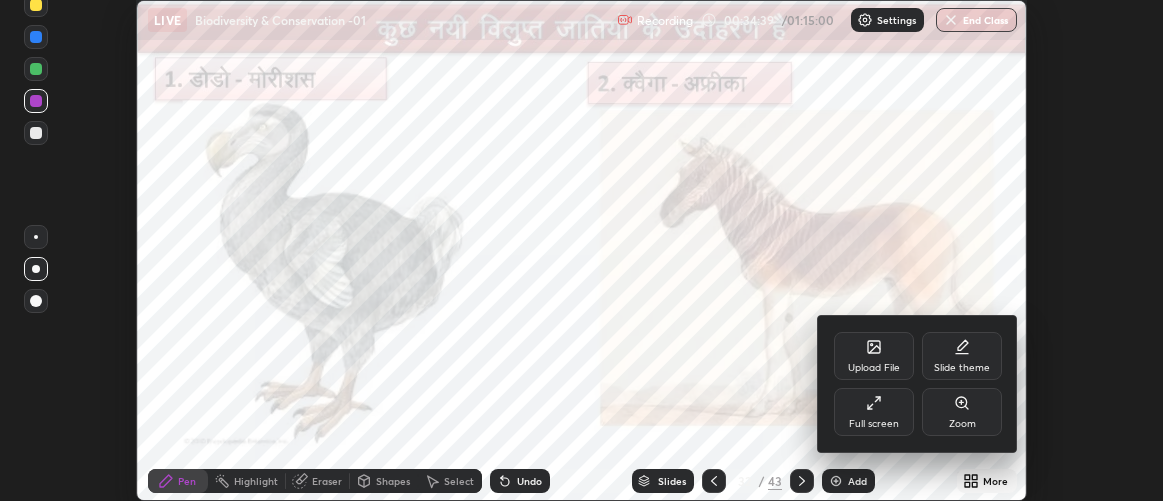 click on "Full screen" at bounding box center [874, 412] 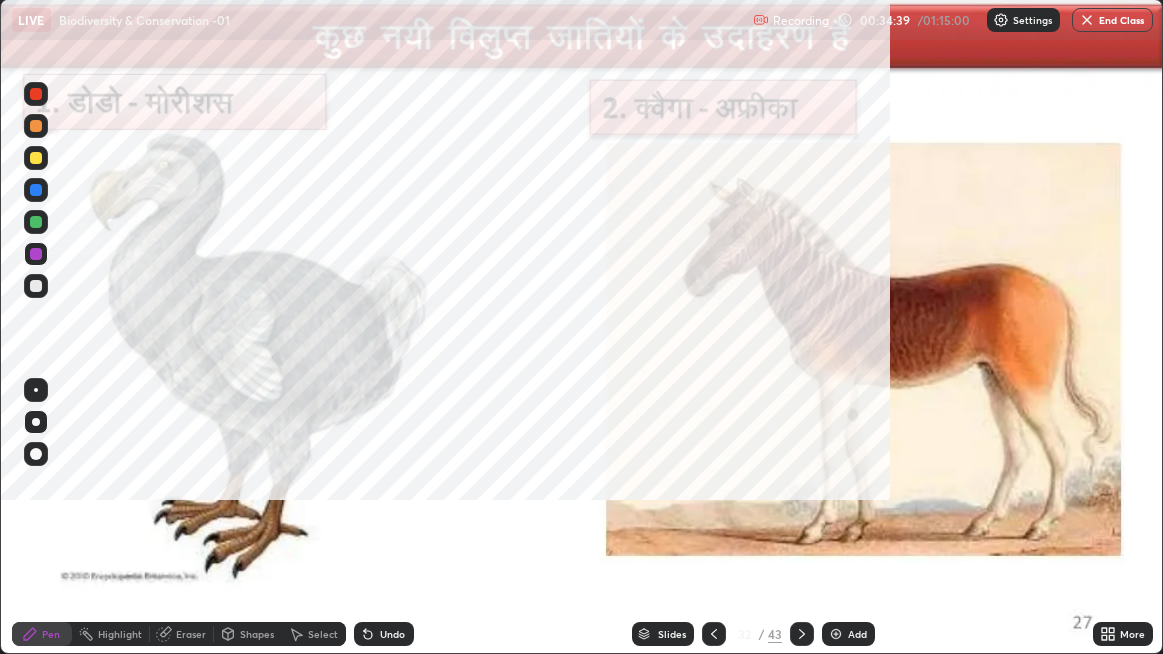 scroll, scrollTop: 99345, scrollLeft: 98836, axis: both 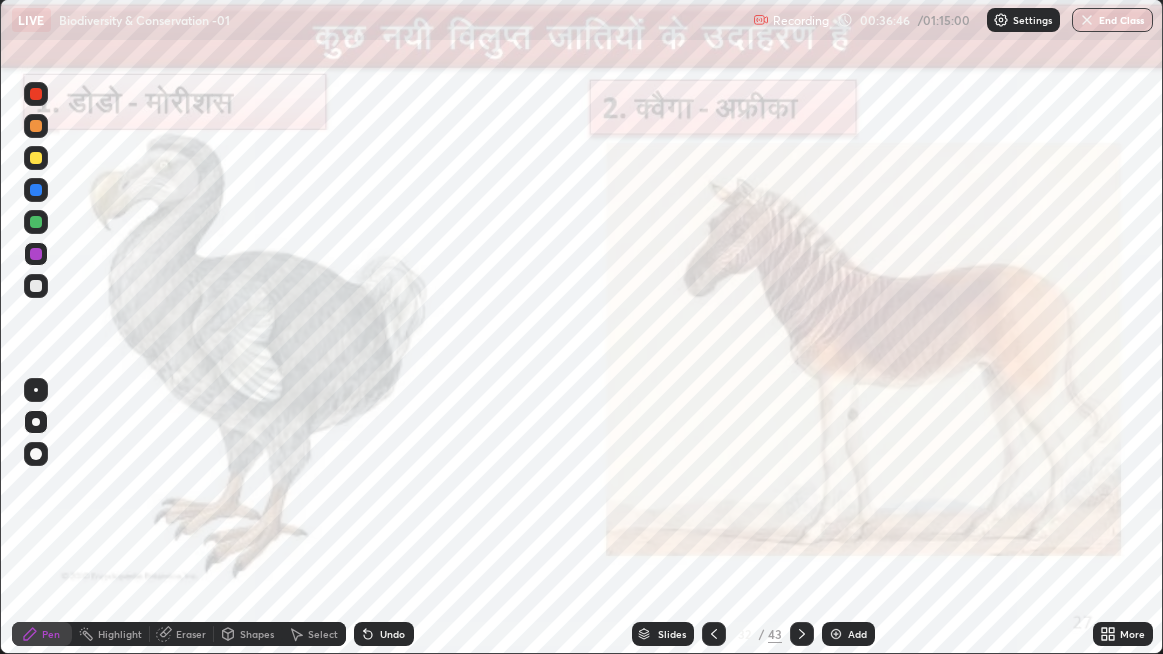 click 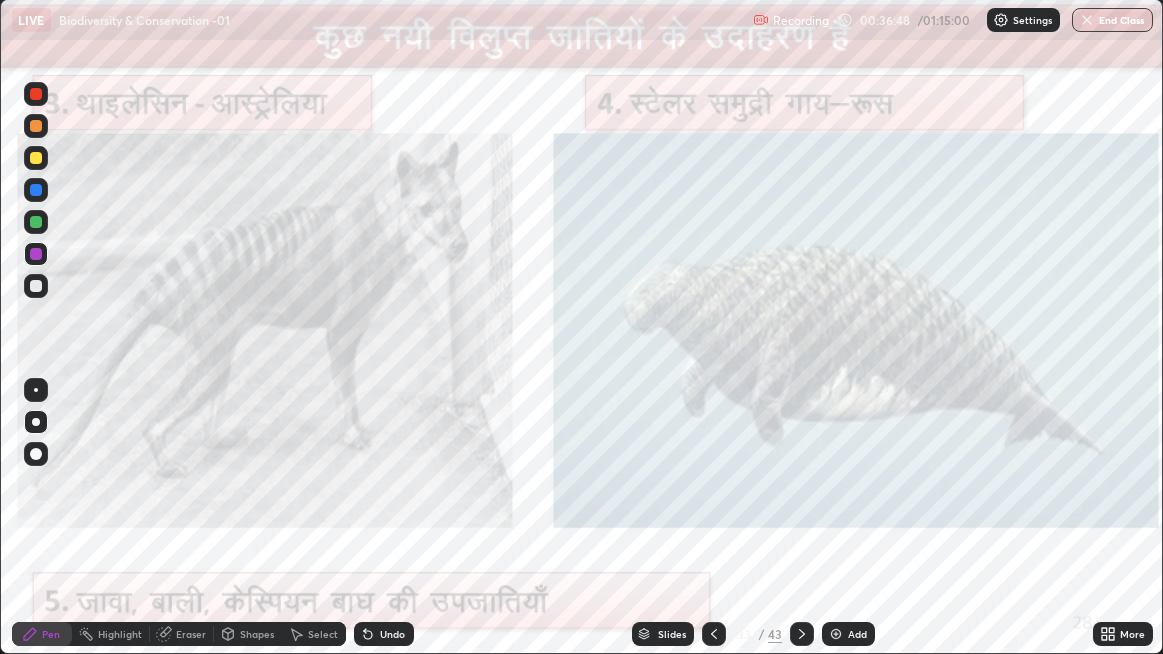 click 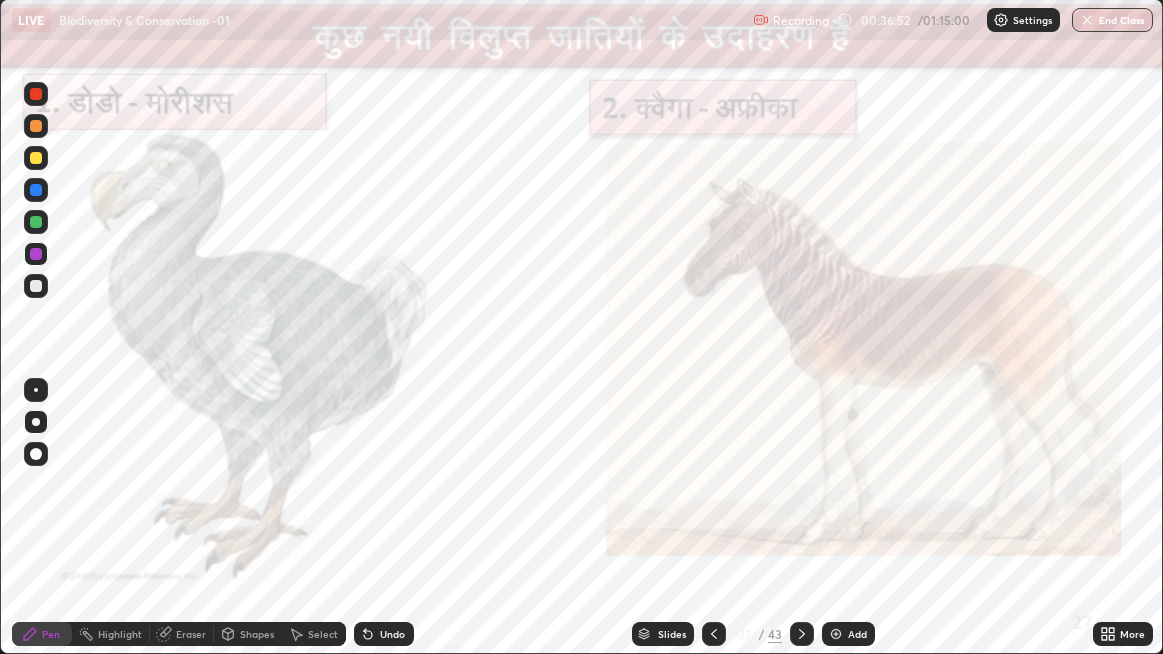 click 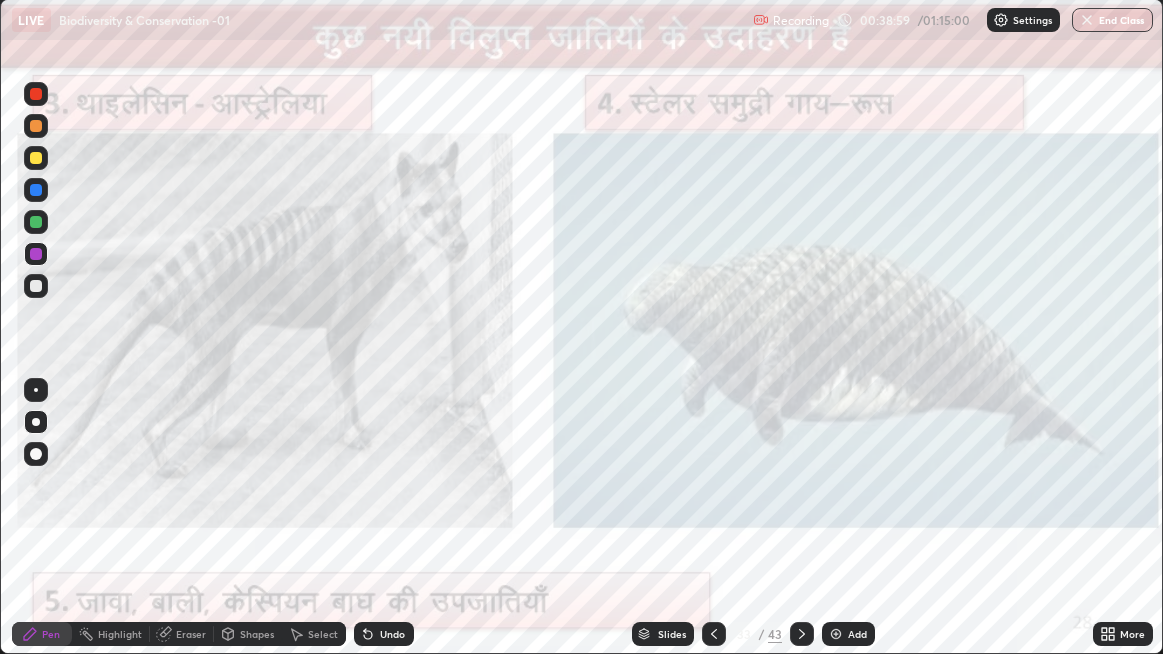 click 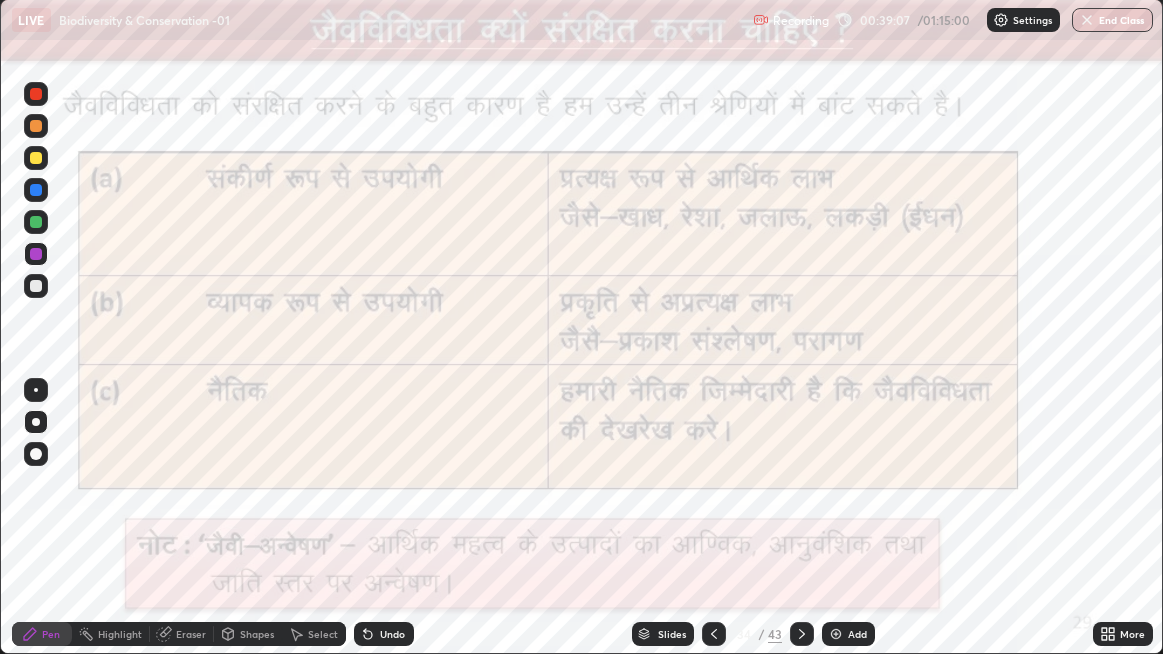 click 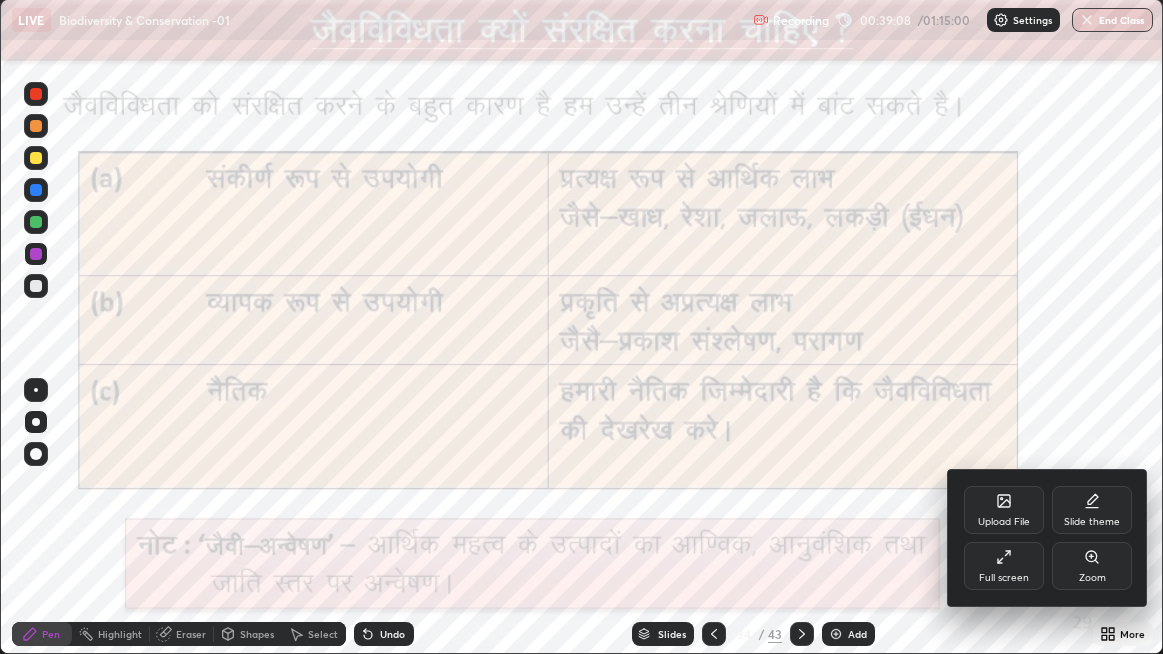 click on "Full screen" at bounding box center (1004, 566) 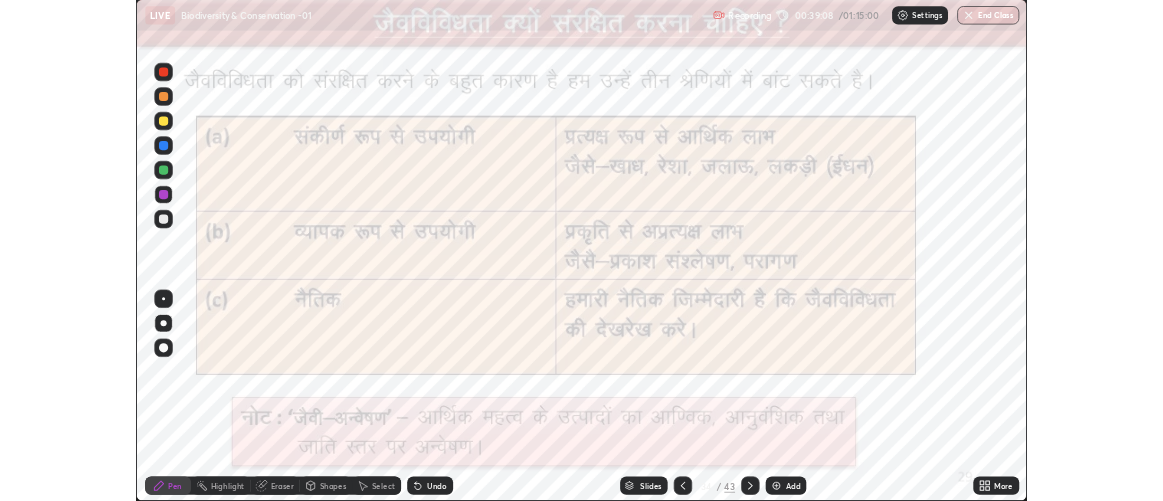 scroll, scrollTop: 500, scrollLeft: 1163, axis: both 